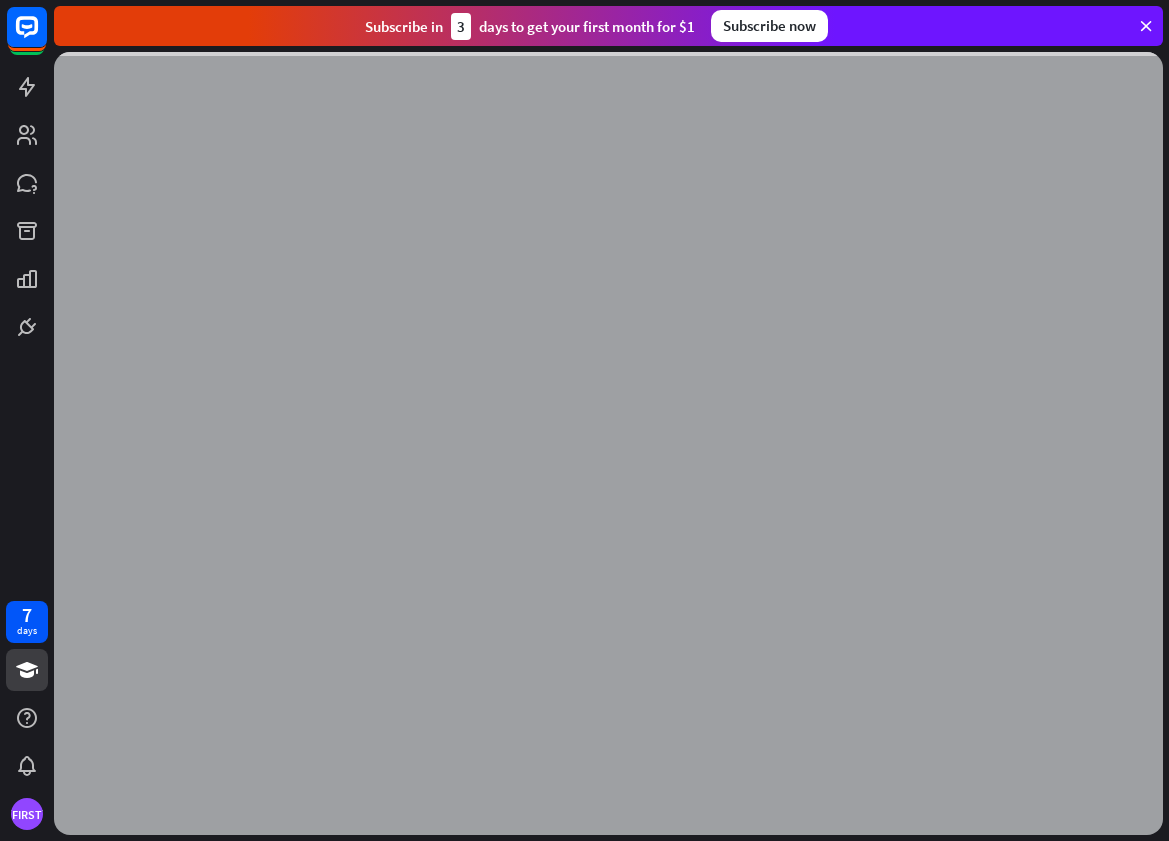 scroll, scrollTop: 0, scrollLeft: 0, axis: both 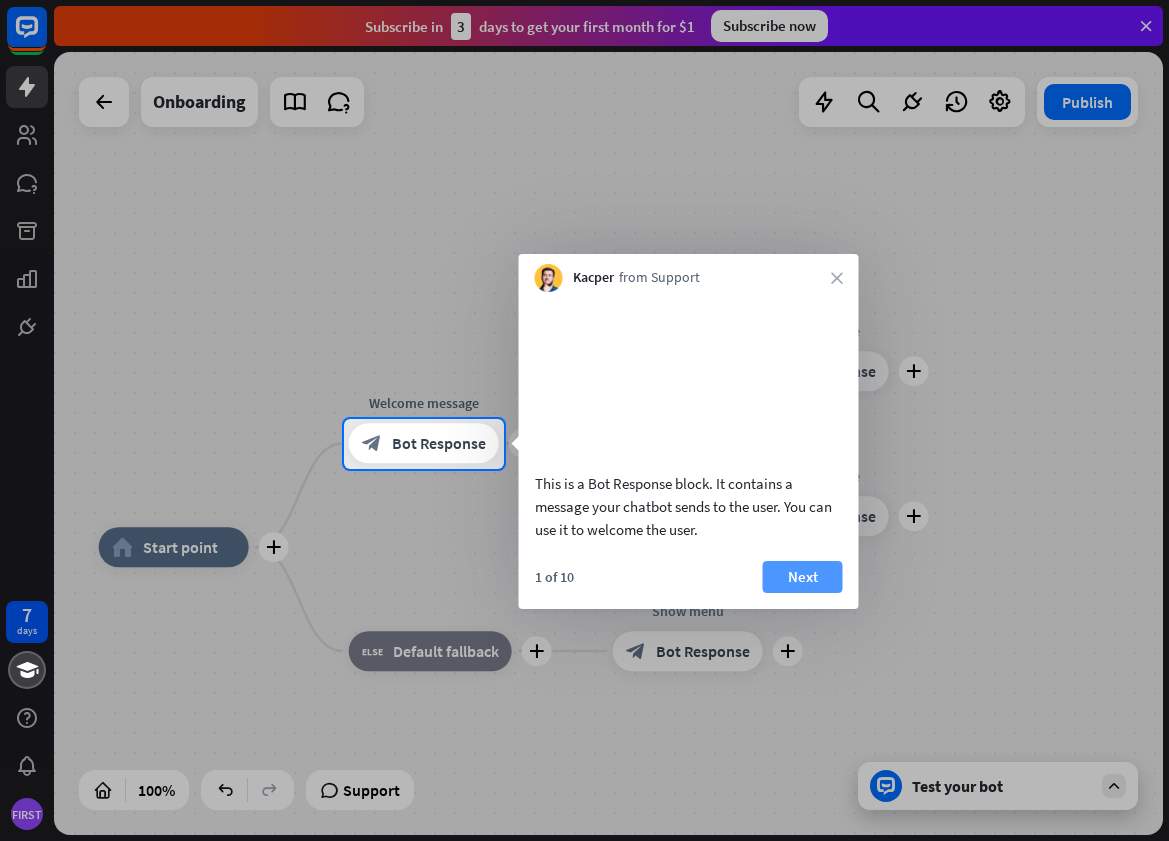 click on "Next" at bounding box center (803, 577) 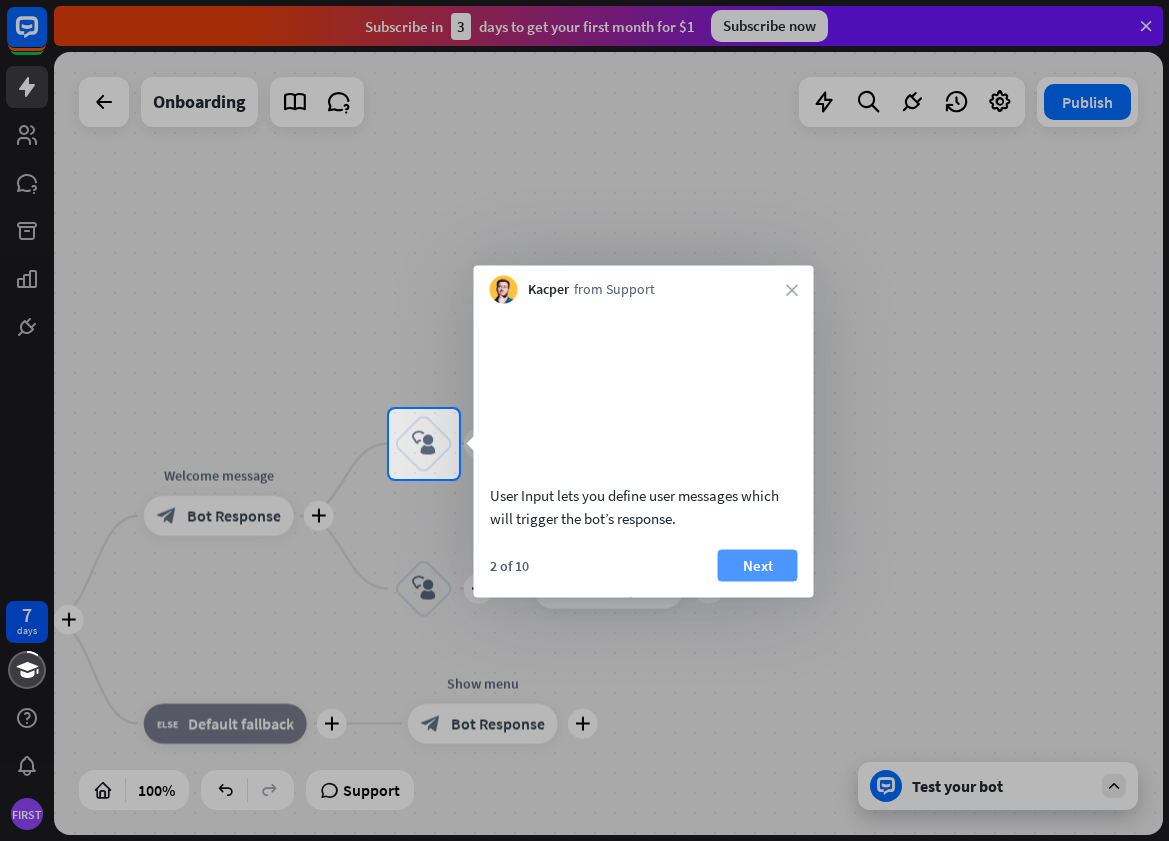 click on "Next" at bounding box center (758, 565) 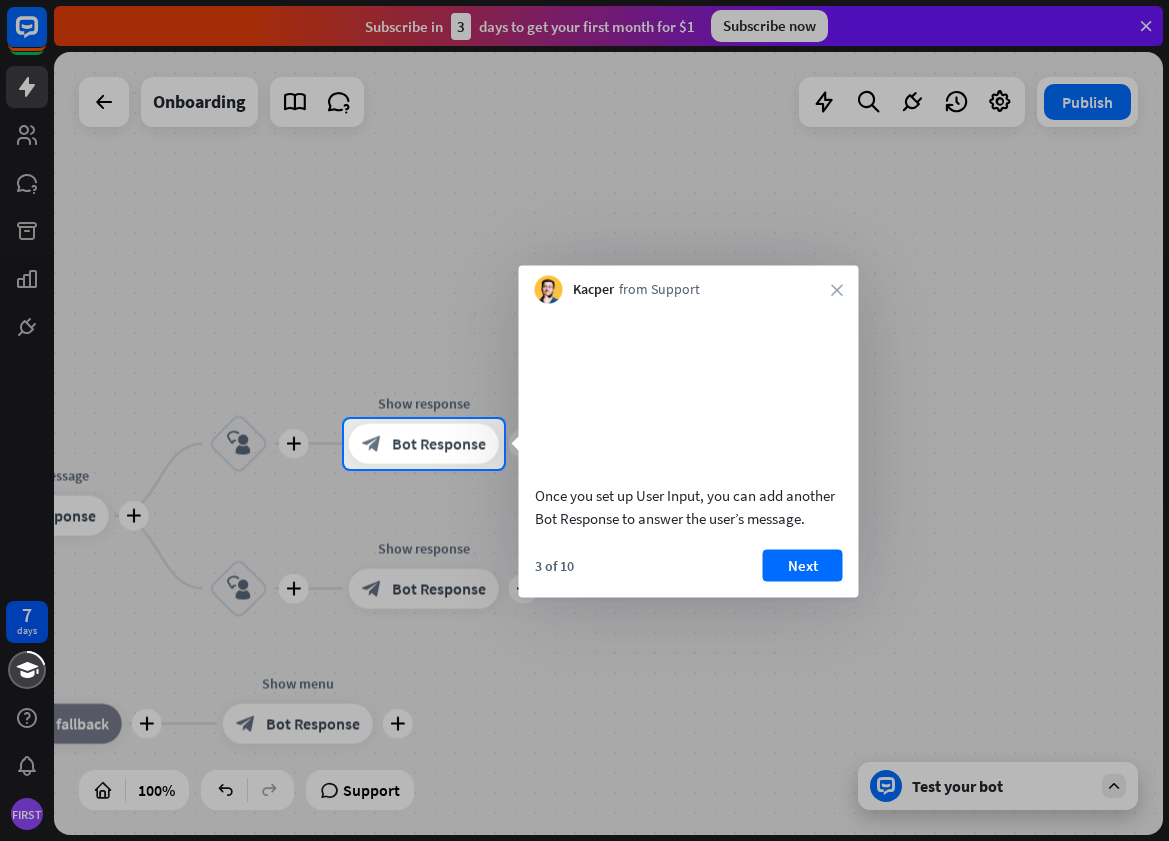 click on "Next" at bounding box center (803, 565) 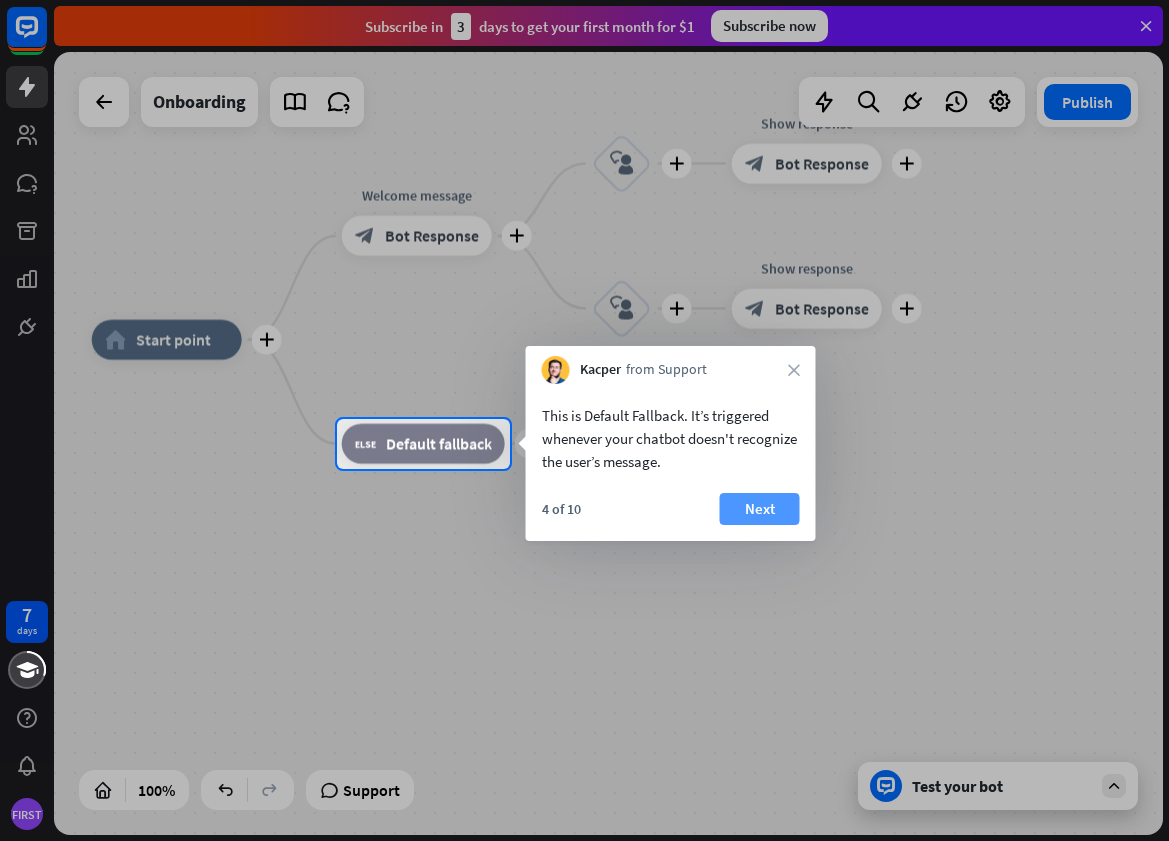 click on "Next" at bounding box center (760, 509) 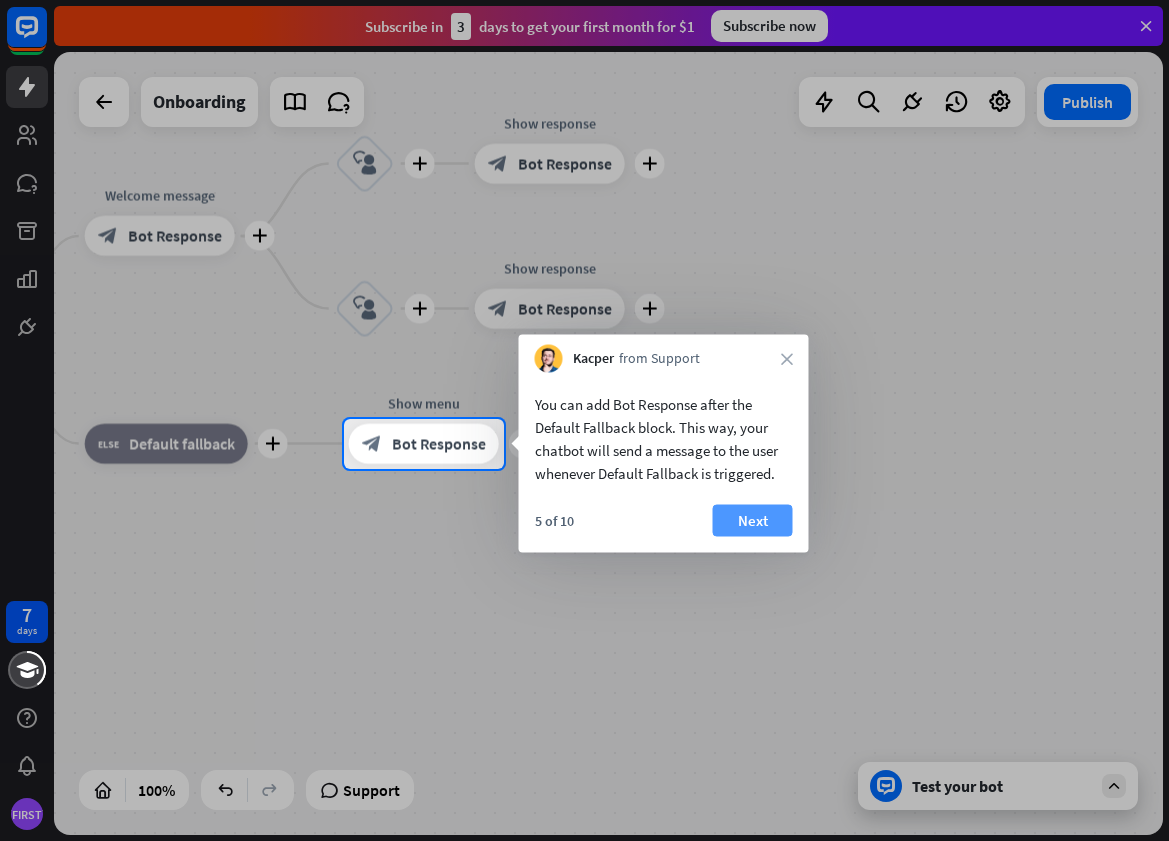 click on "Next" at bounding box center [753, 521] 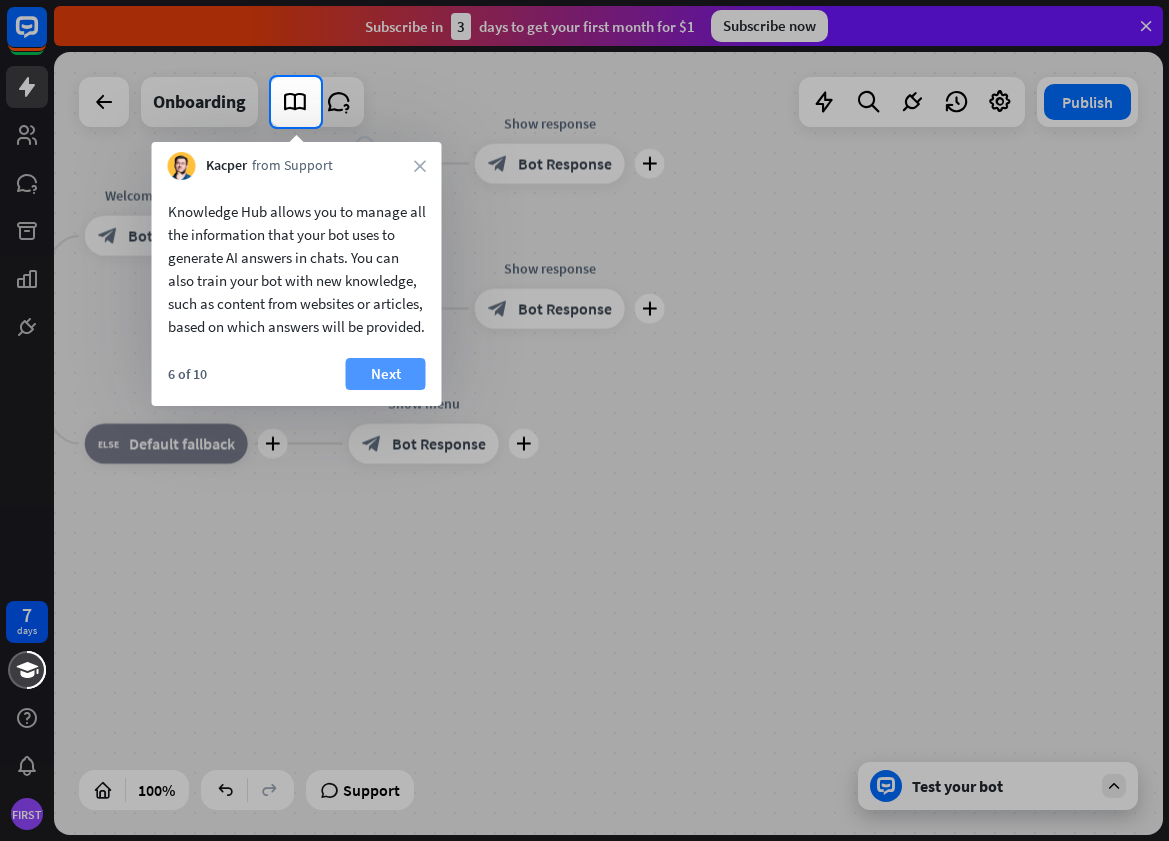 click on "Next" at bounding box center (386, 374) 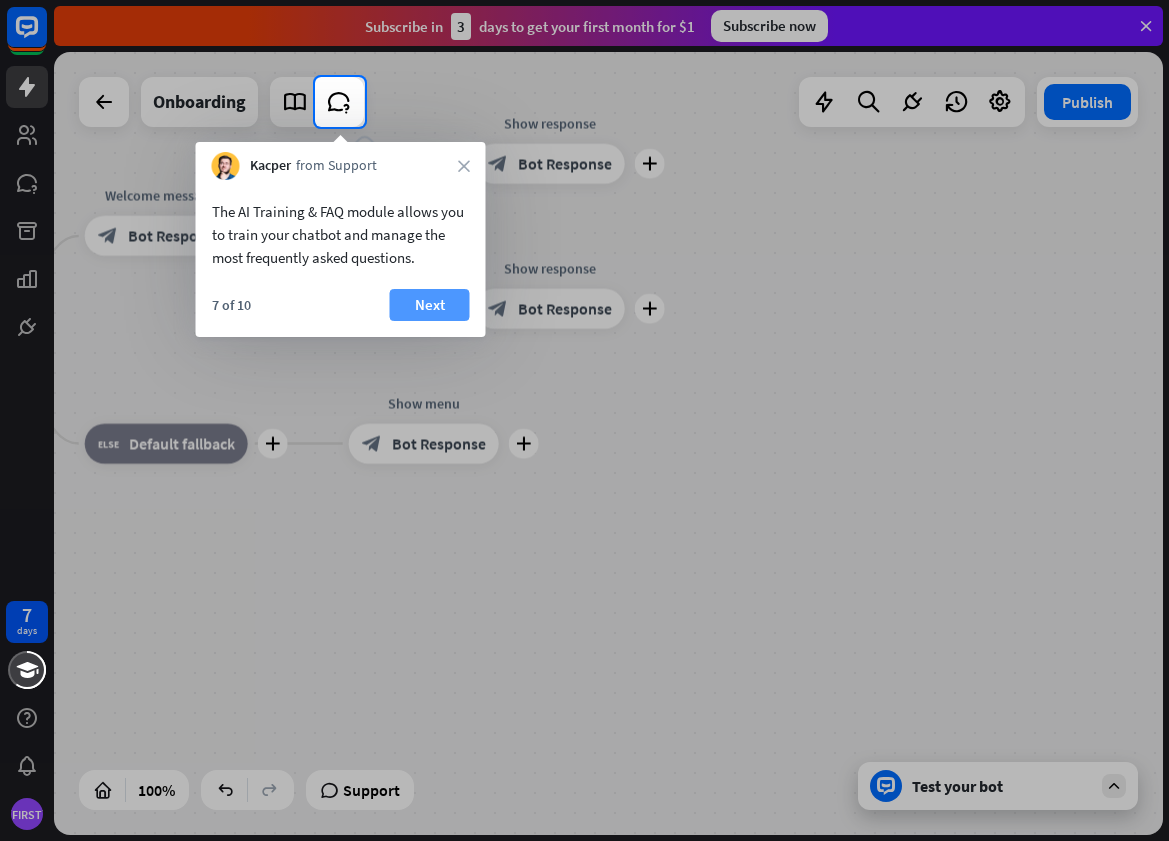 click on "Next" at bounding box center [430, 305] 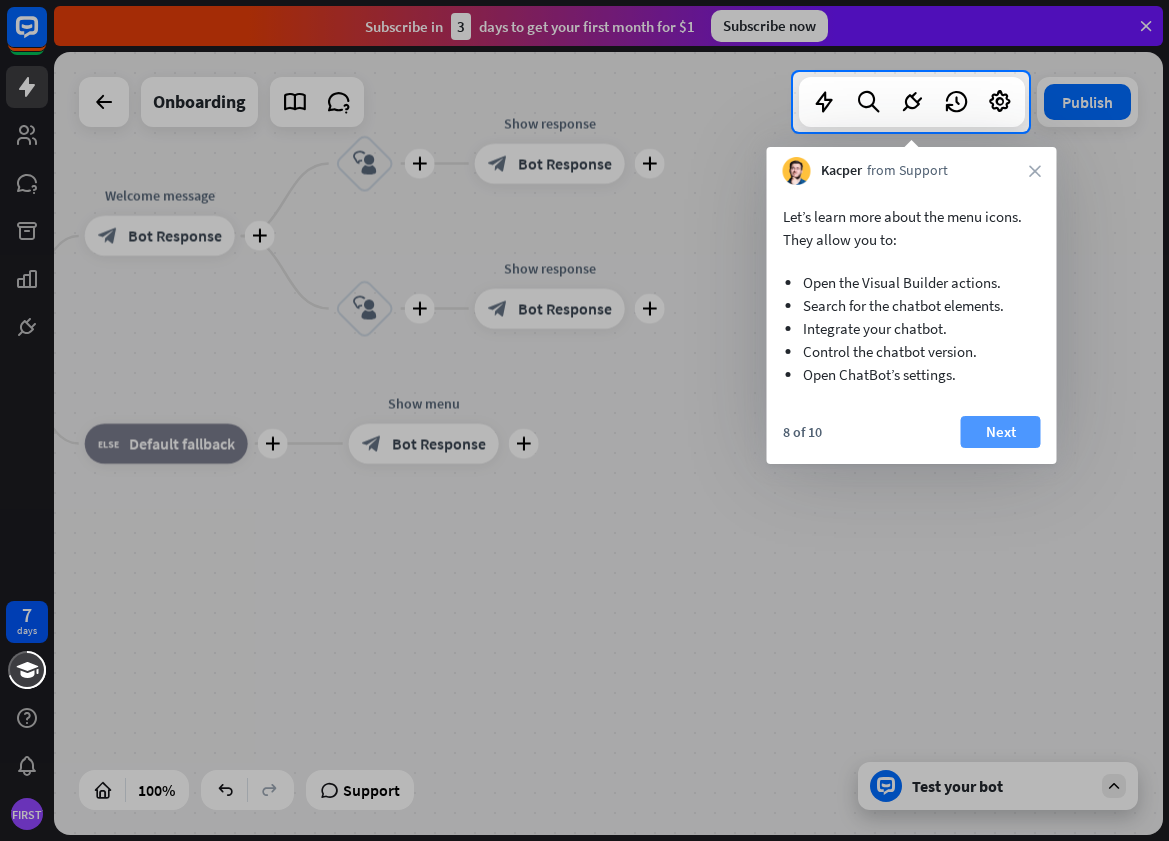 click on "Next" at bounding box center [1001, 432] 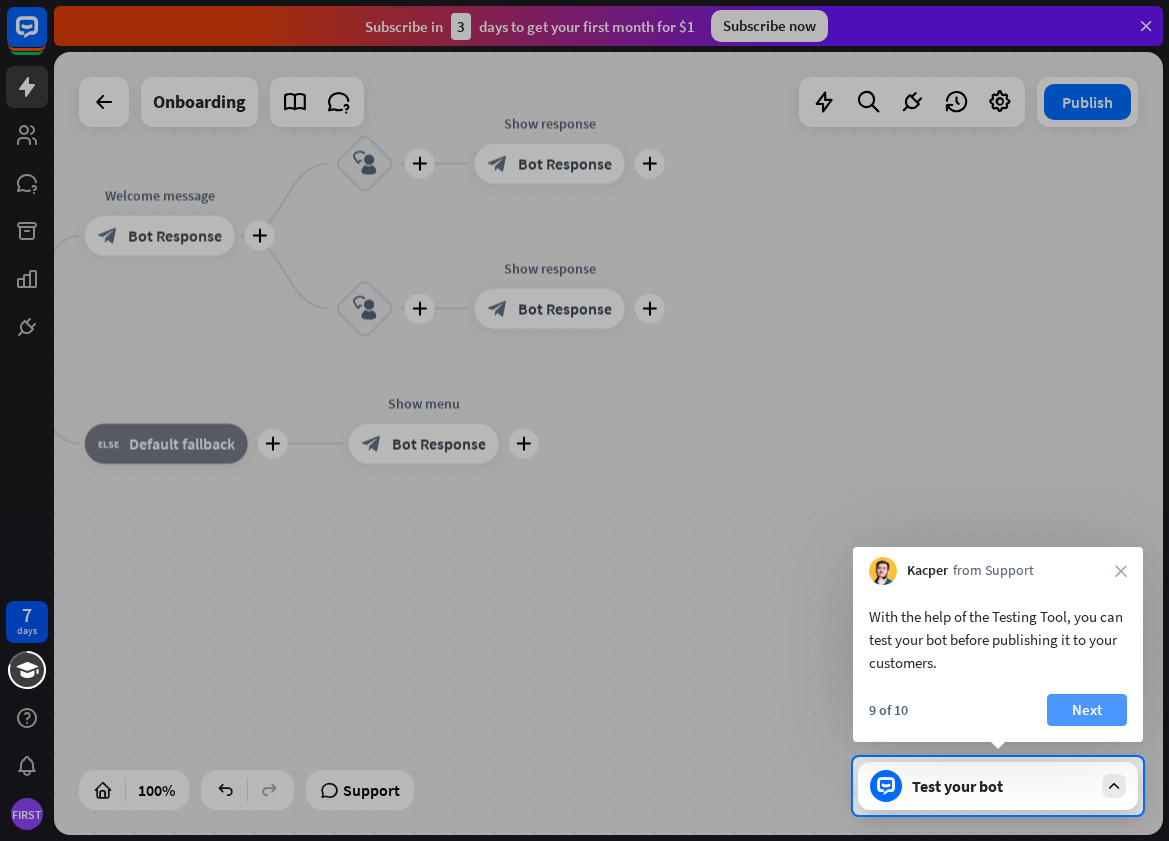 click on "Next" at bounding box center [1087, 710] 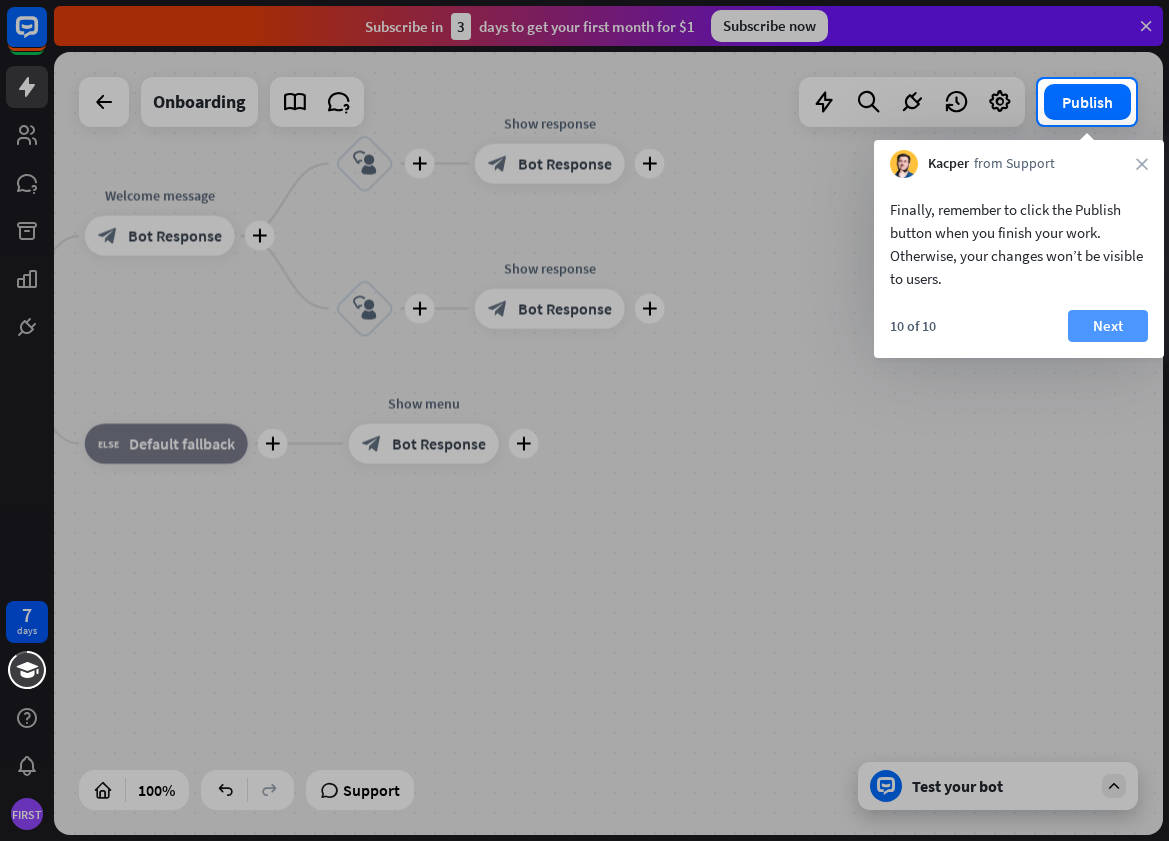 click on "Next" at bounding box center [1108, 326] 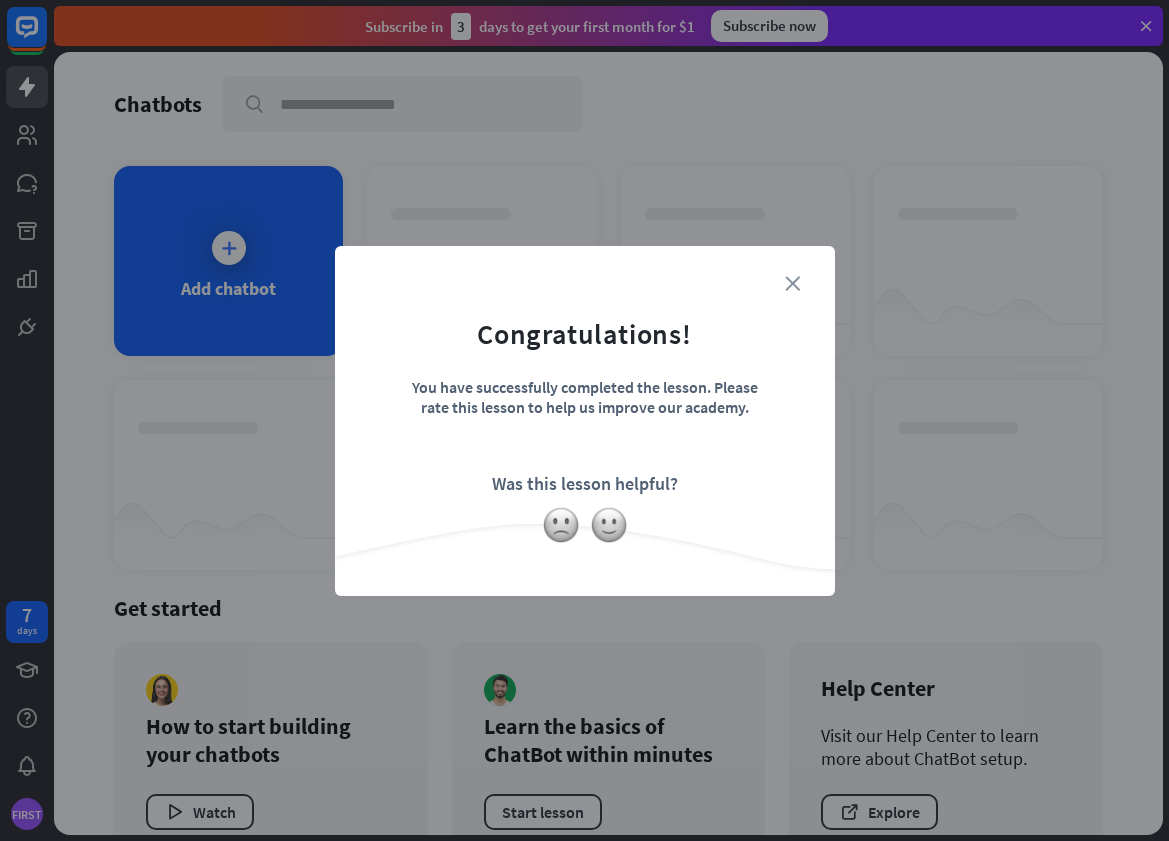 click on "close" at bounding box center [792, 283] 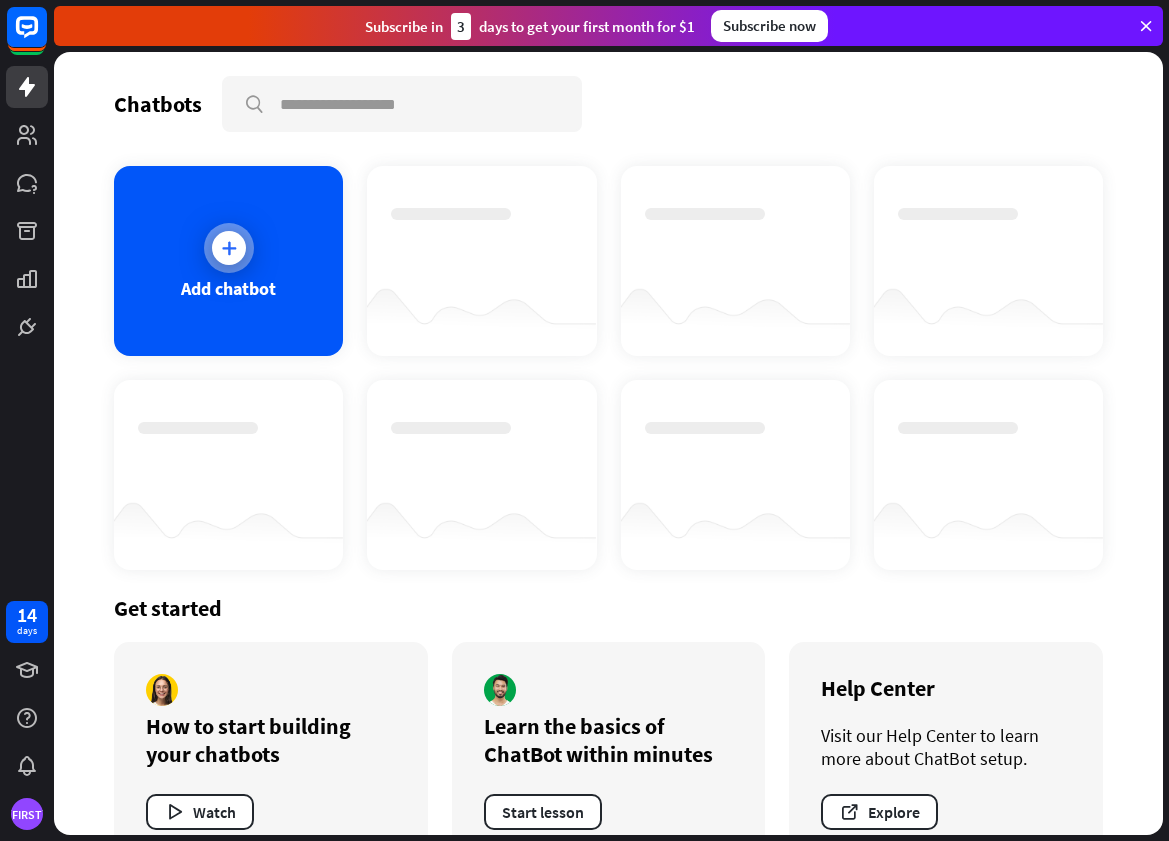 click at bounding box center [229, 248] 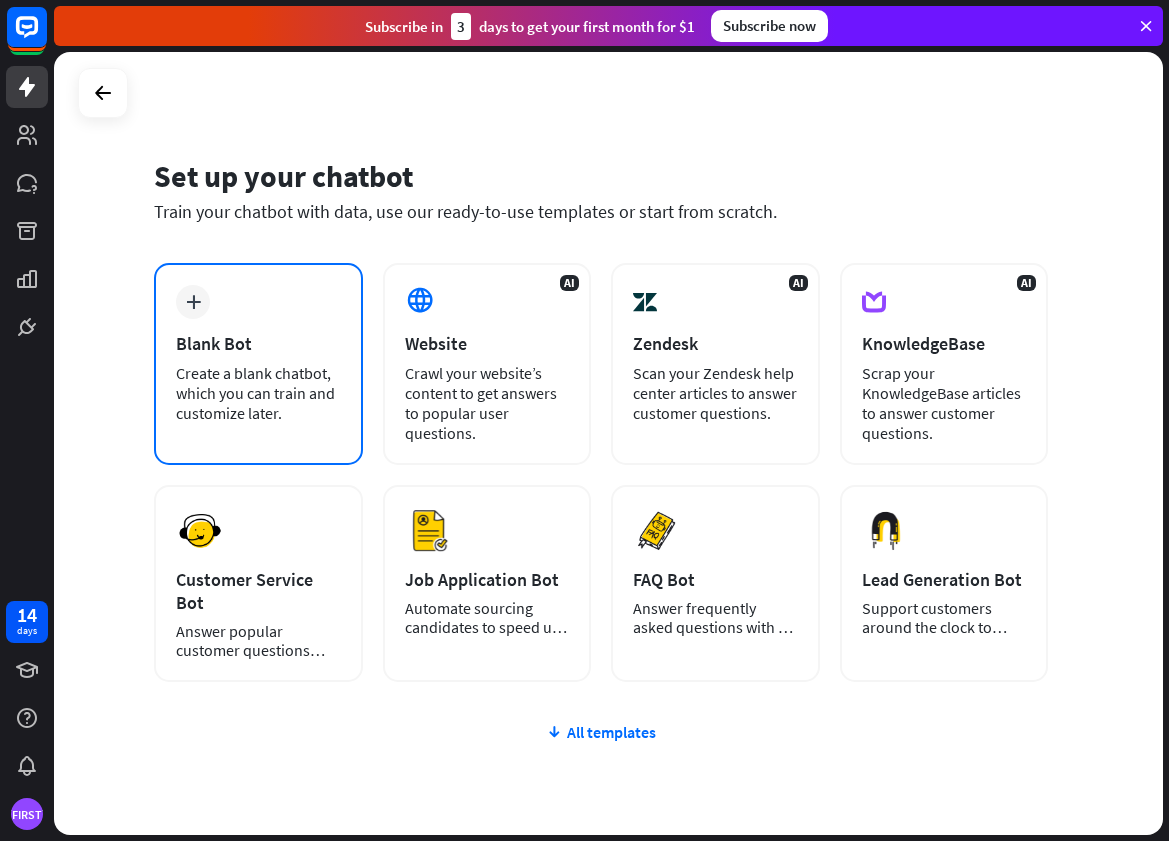 click on "Create a blank chatbot, which you can train and
customize later." at bounding box center [258, 393] 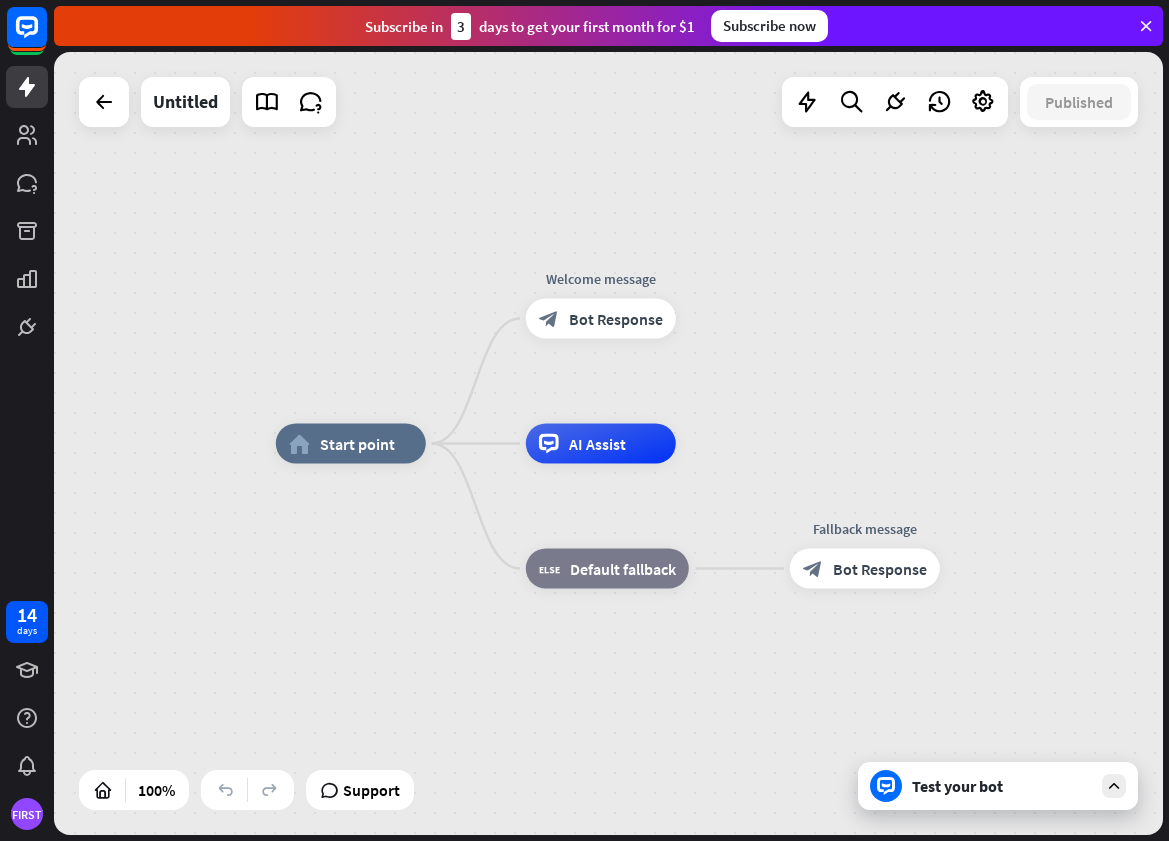 click on "Test your bot" at bounding box center [1002, 786] 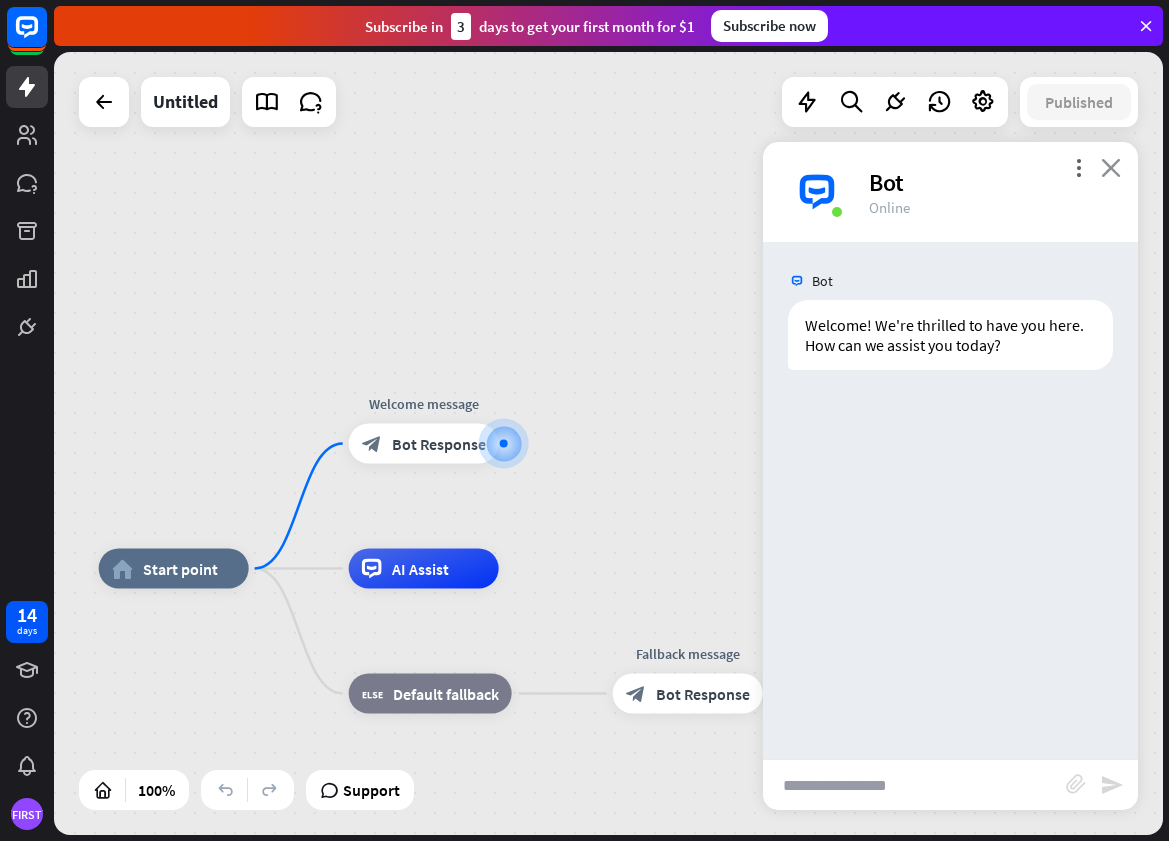 click on "close" at bounding box center [1111, 167] 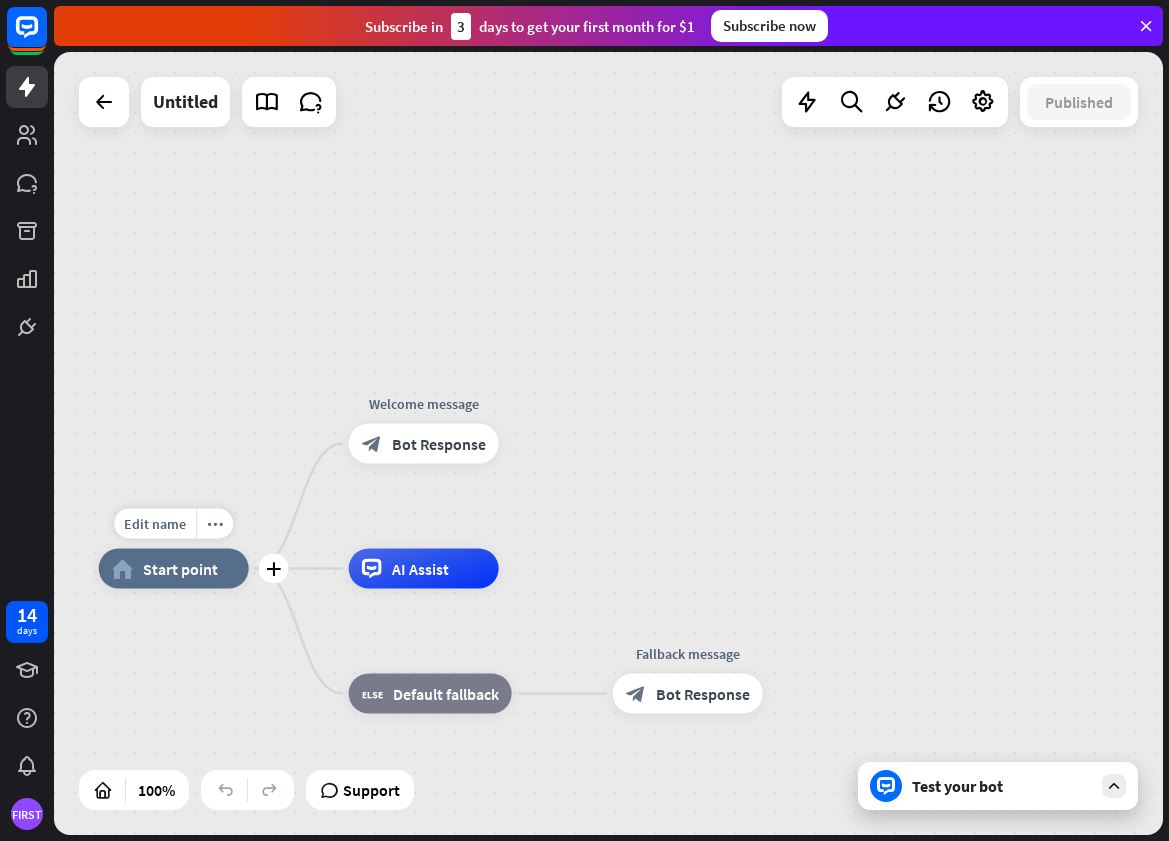 click on "Start point" at bounding box center [180, 569] 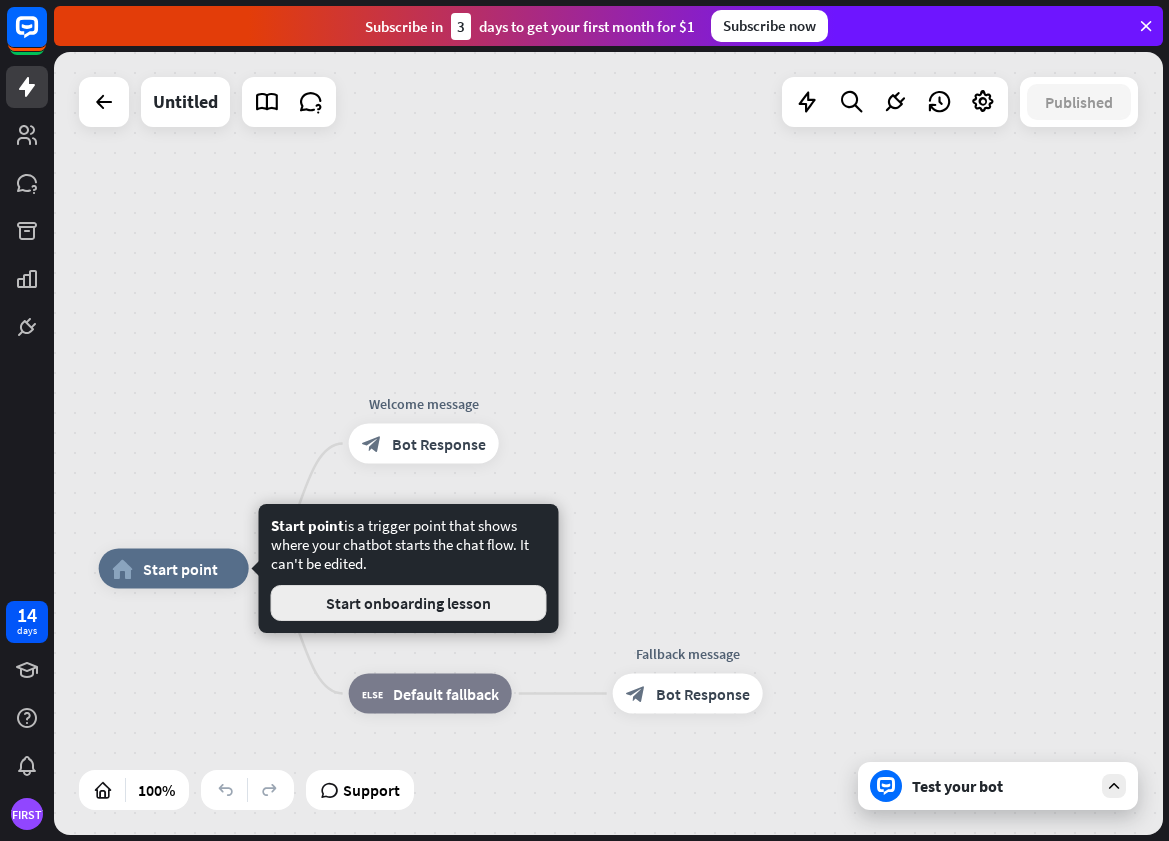 click on "Start onboarding lesson" at bounding box center [409, 603] 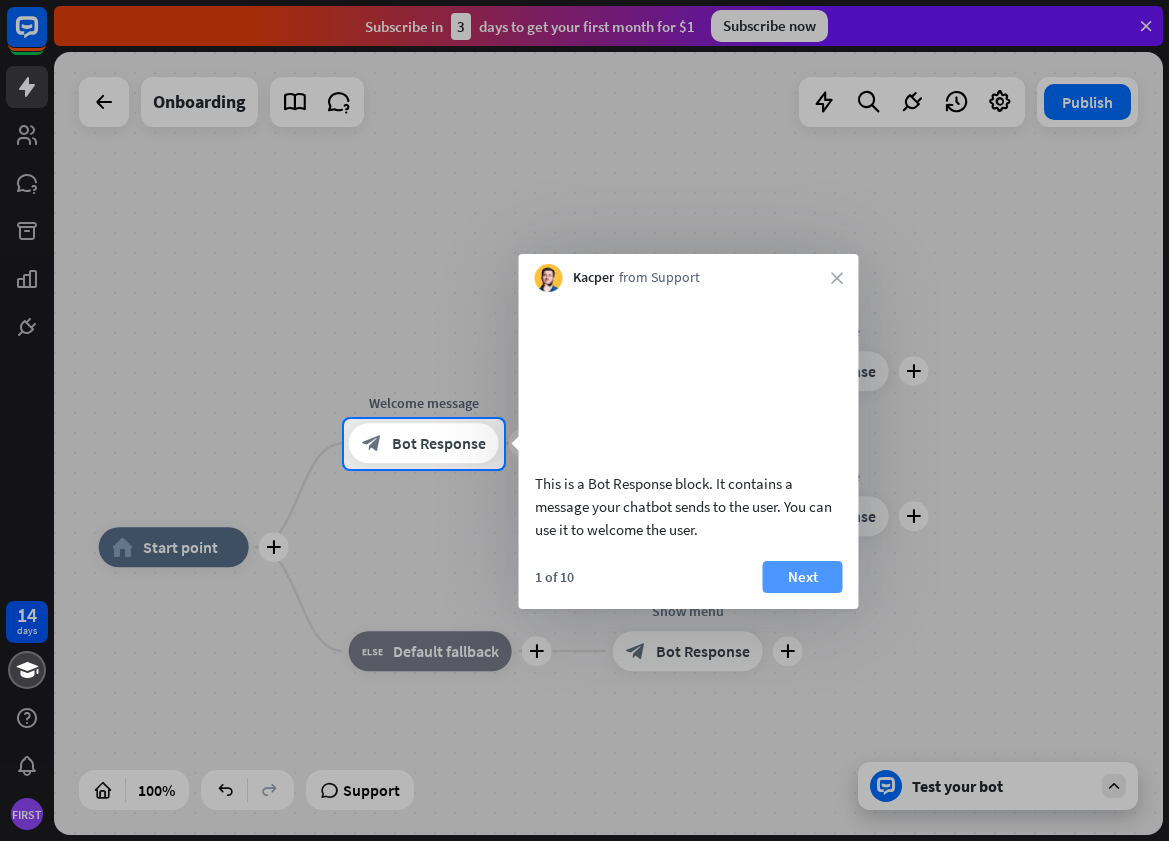 click on "Next" at bounding box center [803, 577] 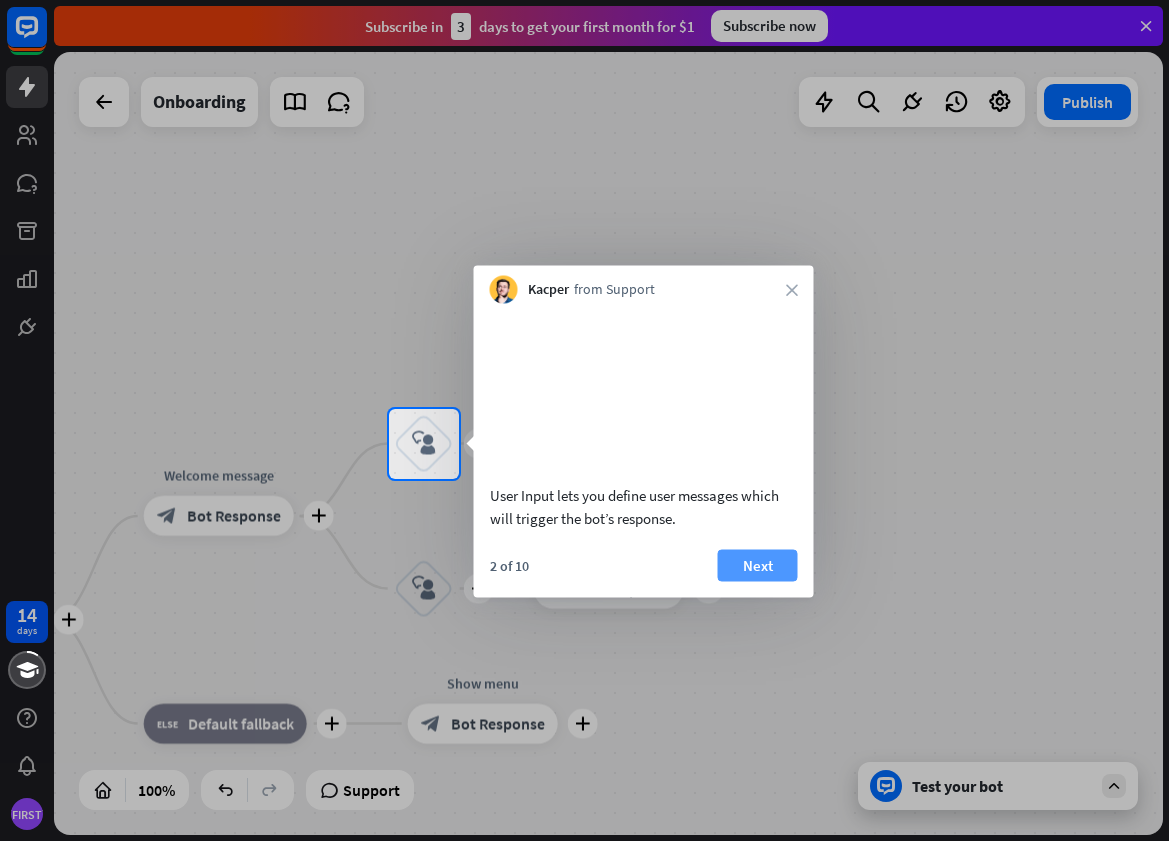 click on "Next" at bounding box center [758, 565] 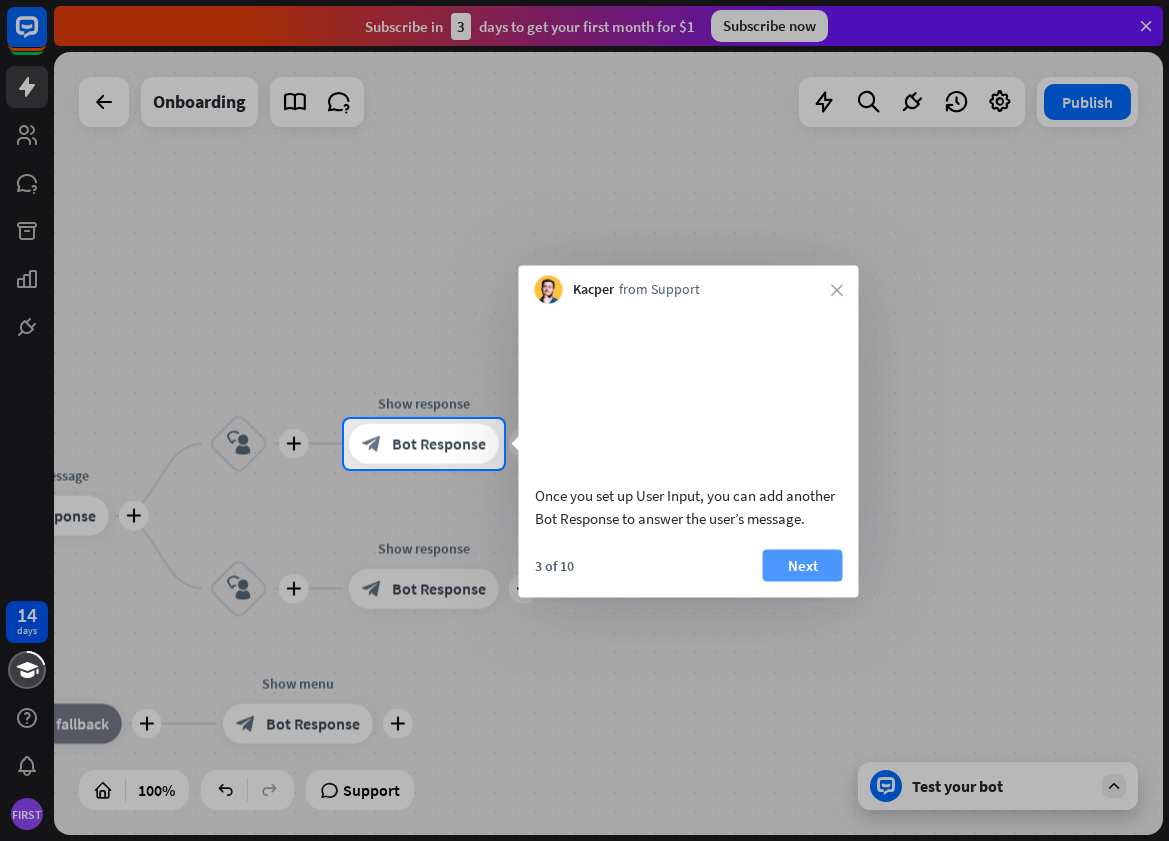 click on "Next" at bounding box center (803, 565) 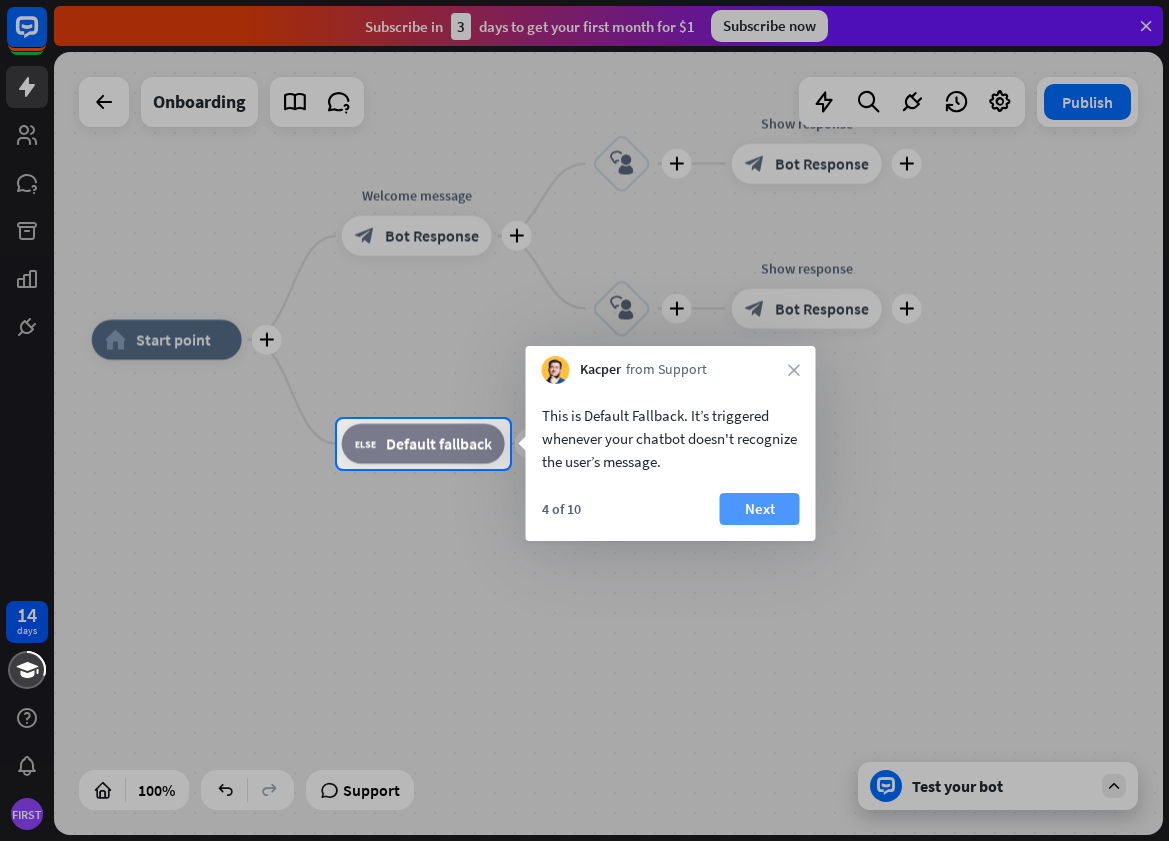 click on "Next" at bounding box center (760, 509) 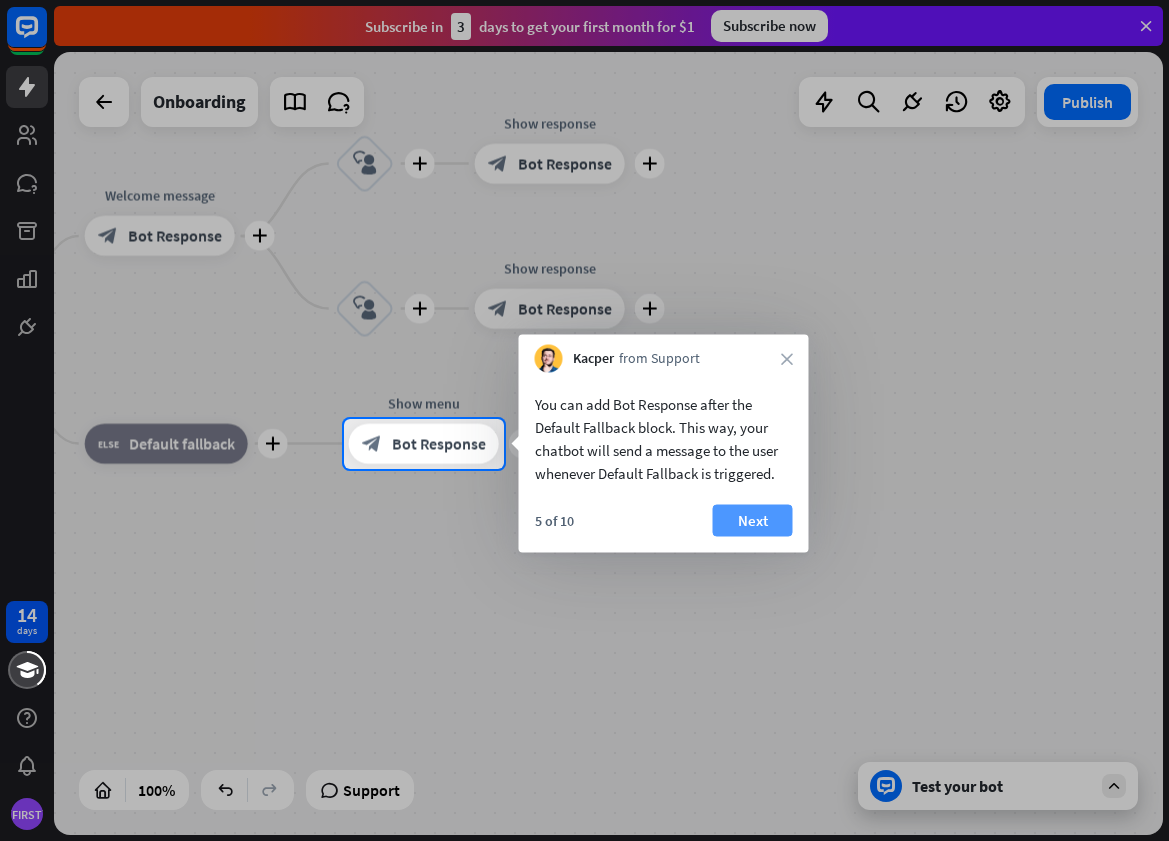 click on "Next" at bounding box center (753, 521) 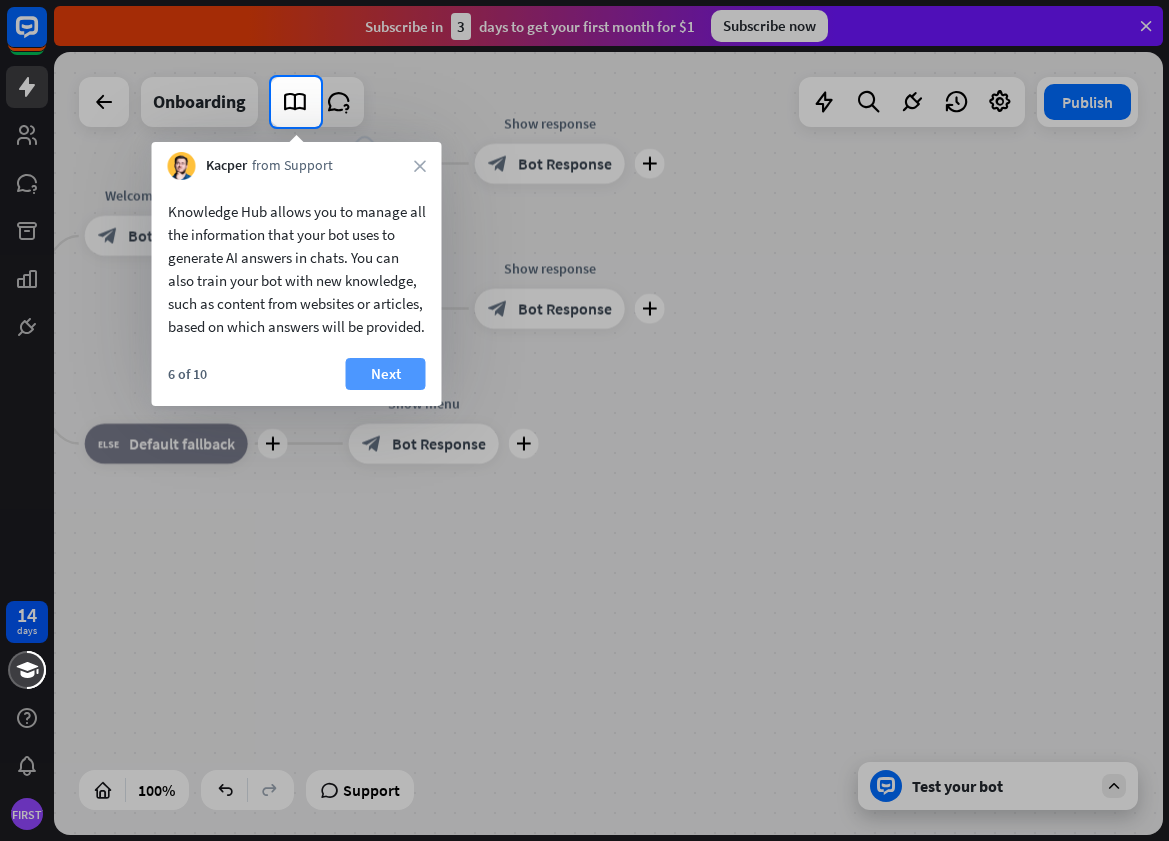 click on "Next" at bounding box center (386, 374) 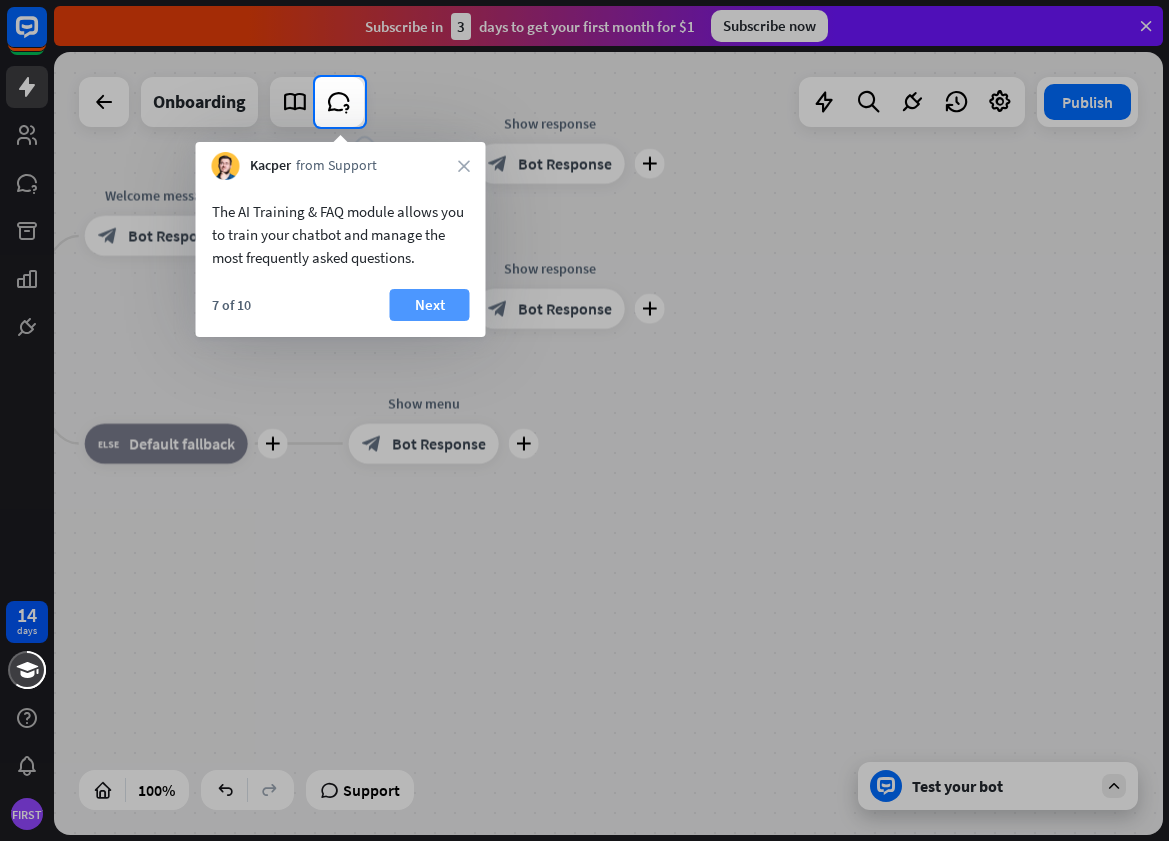 click on "Next" at bounding box center [430, 305] 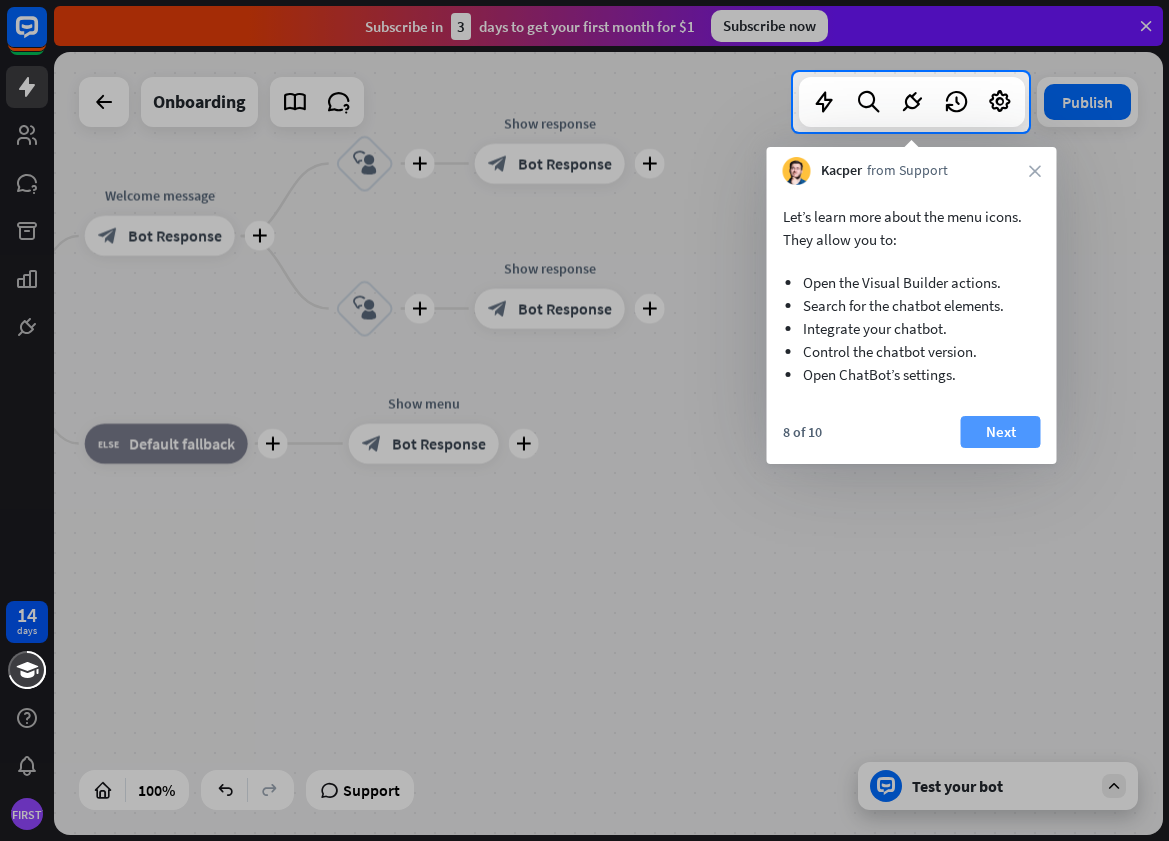 click on "Next" at bounding box center [1001, 432] 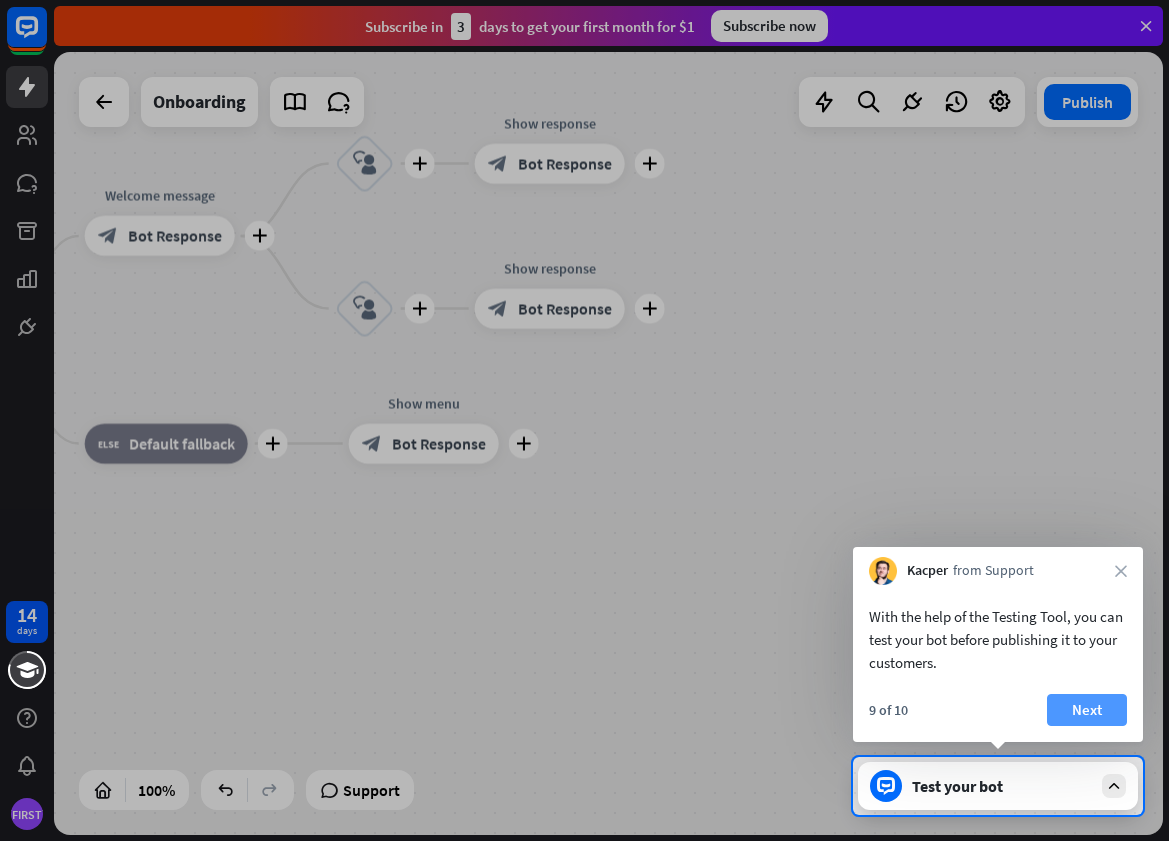 click on "Next" at bounding box center (1087, 710) 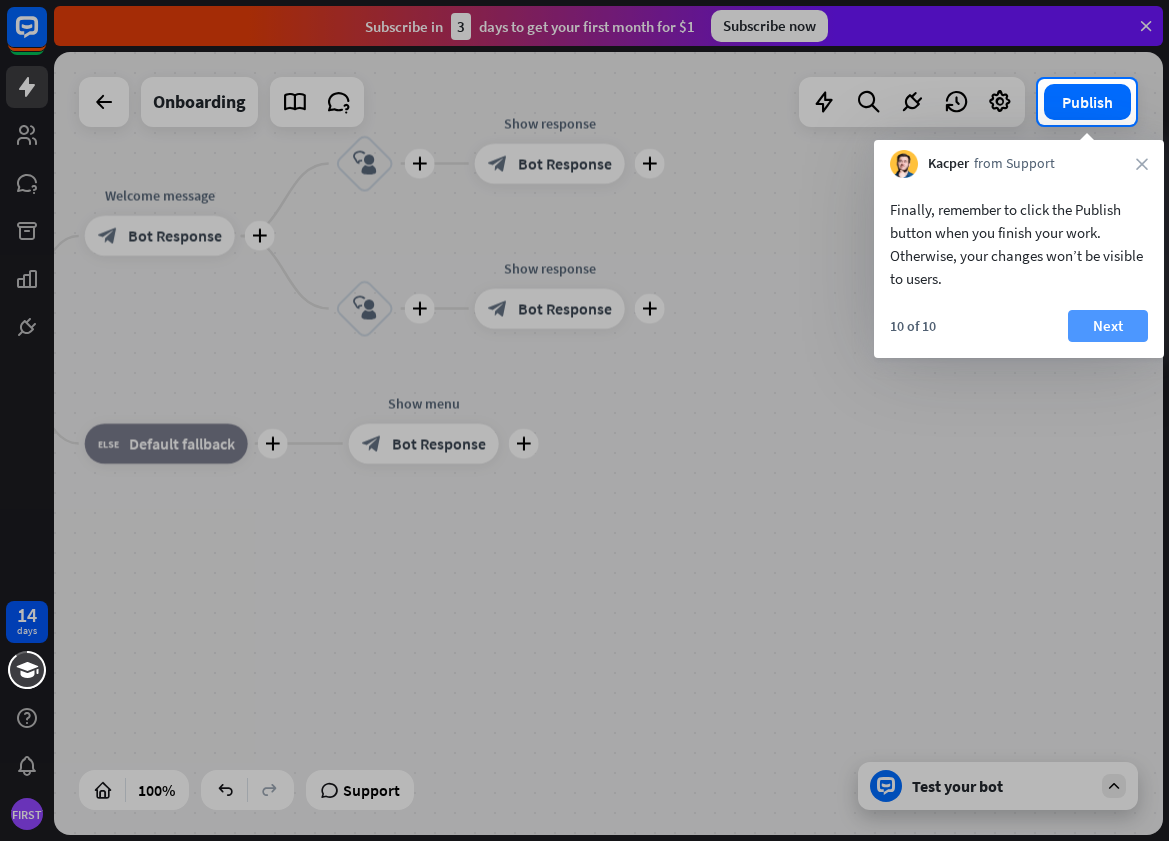 click on "Next" at bounding box center (1108, 326) 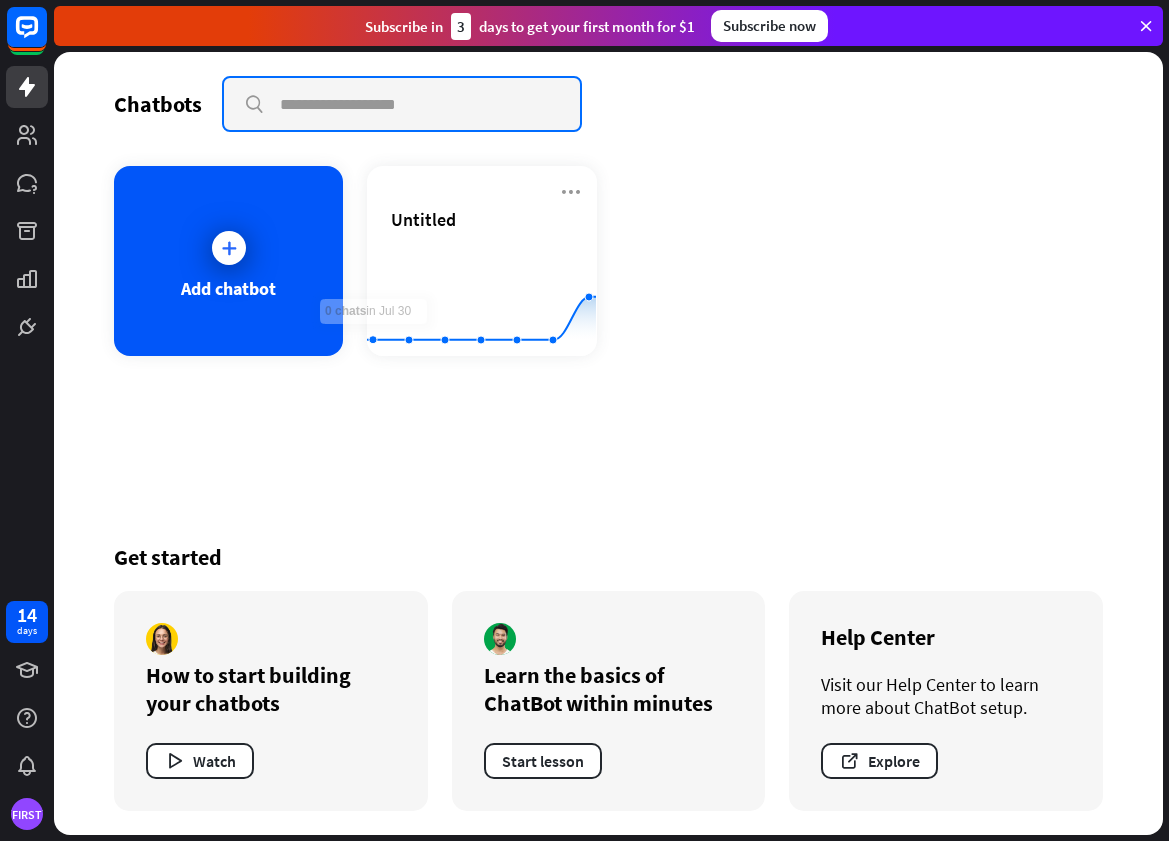 click at bounding box center (402, 104) 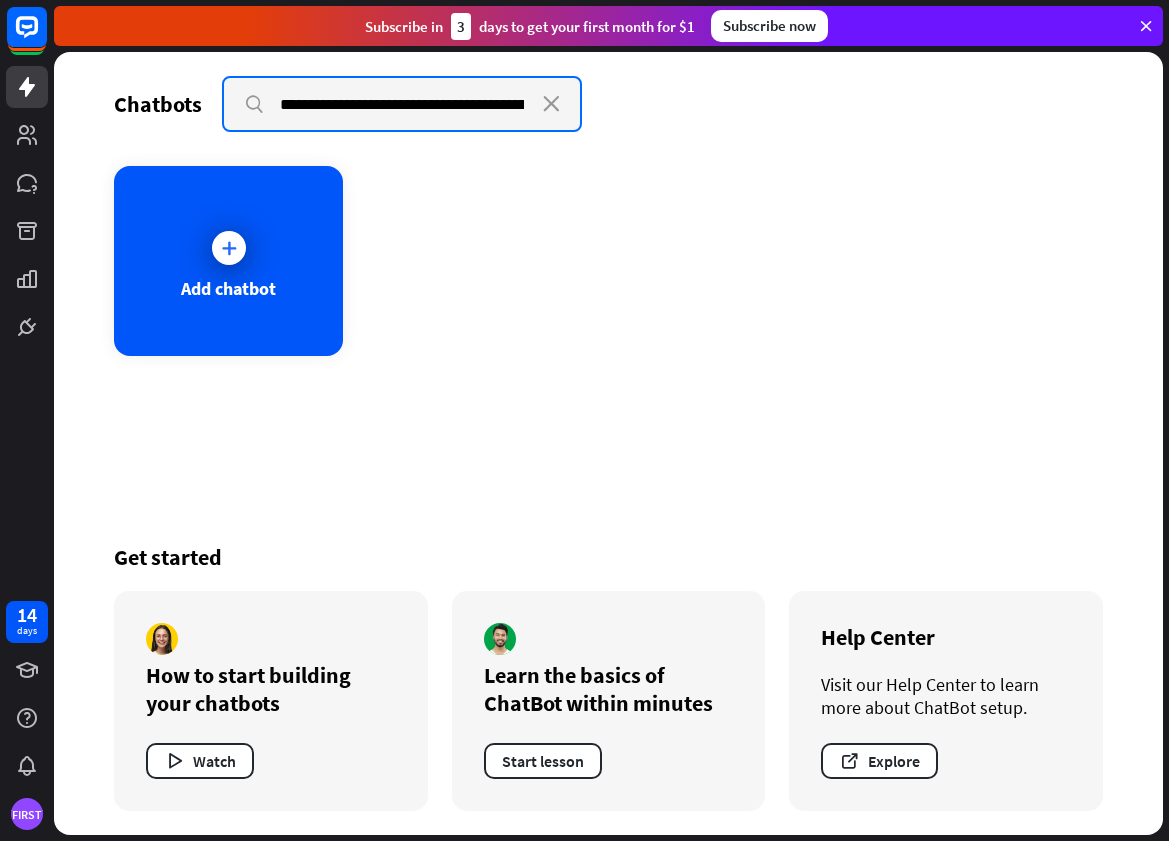 type on "**********" 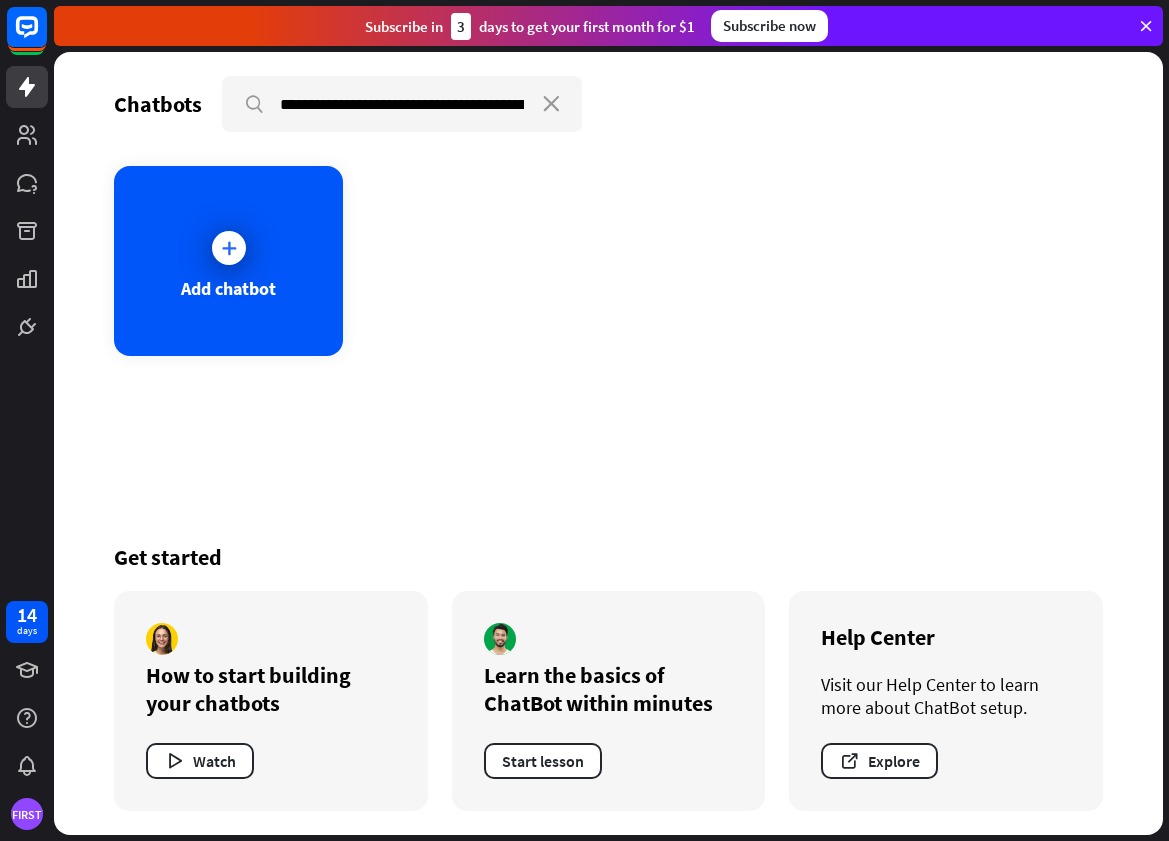 click on "Subscribe now" at bounding box center [769, 26] 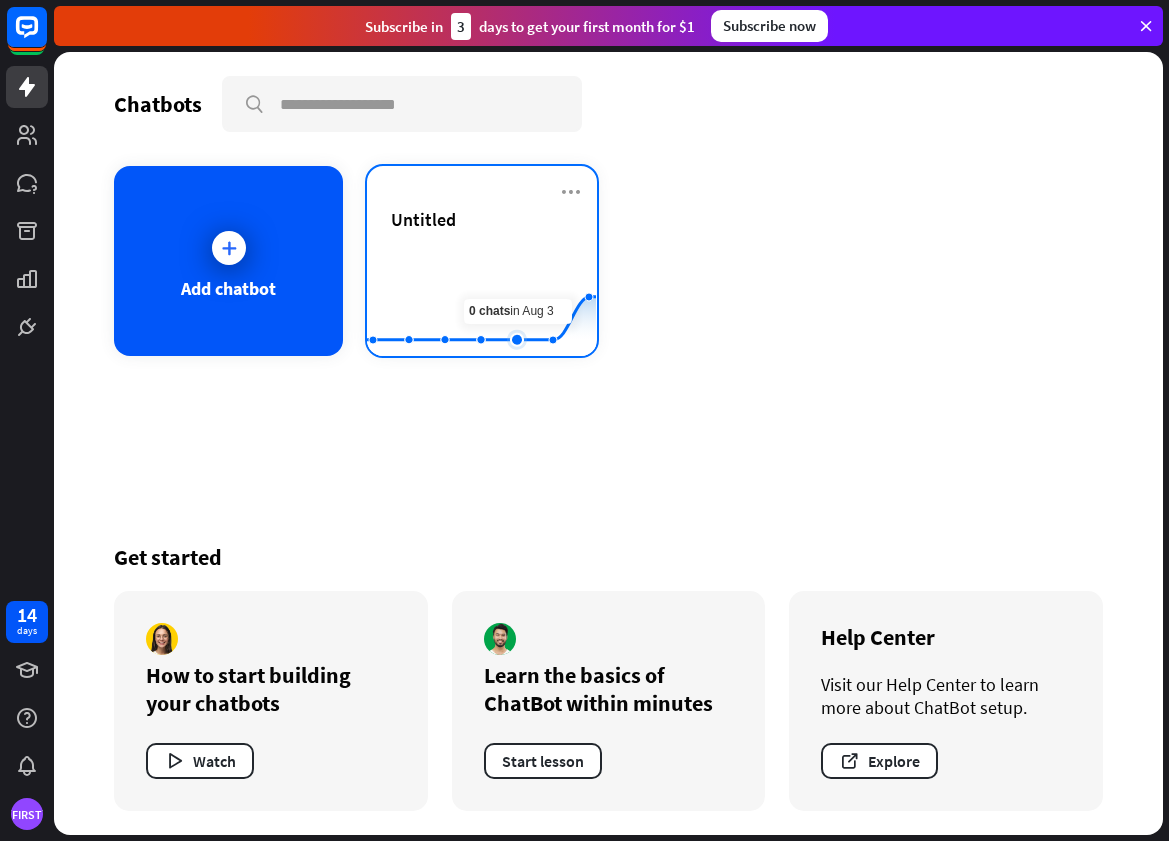 click 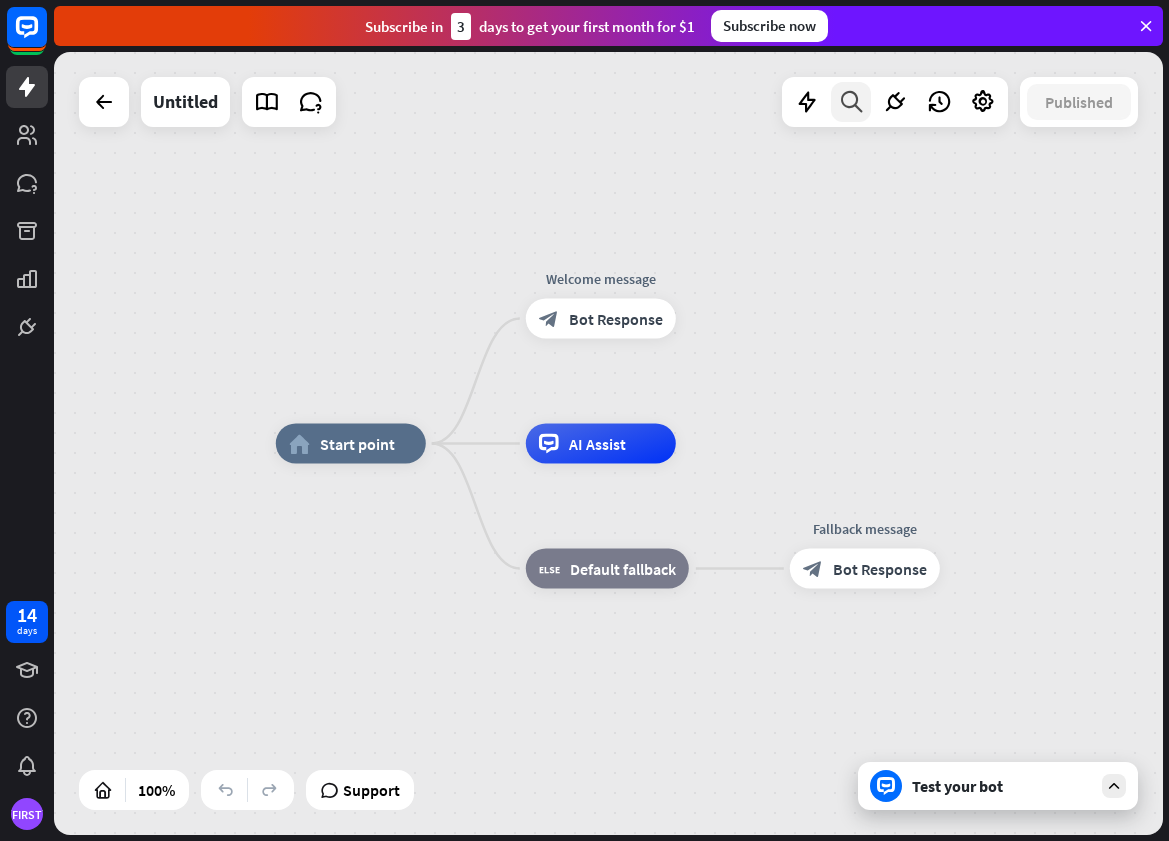 click at bounding box center (851, 102) 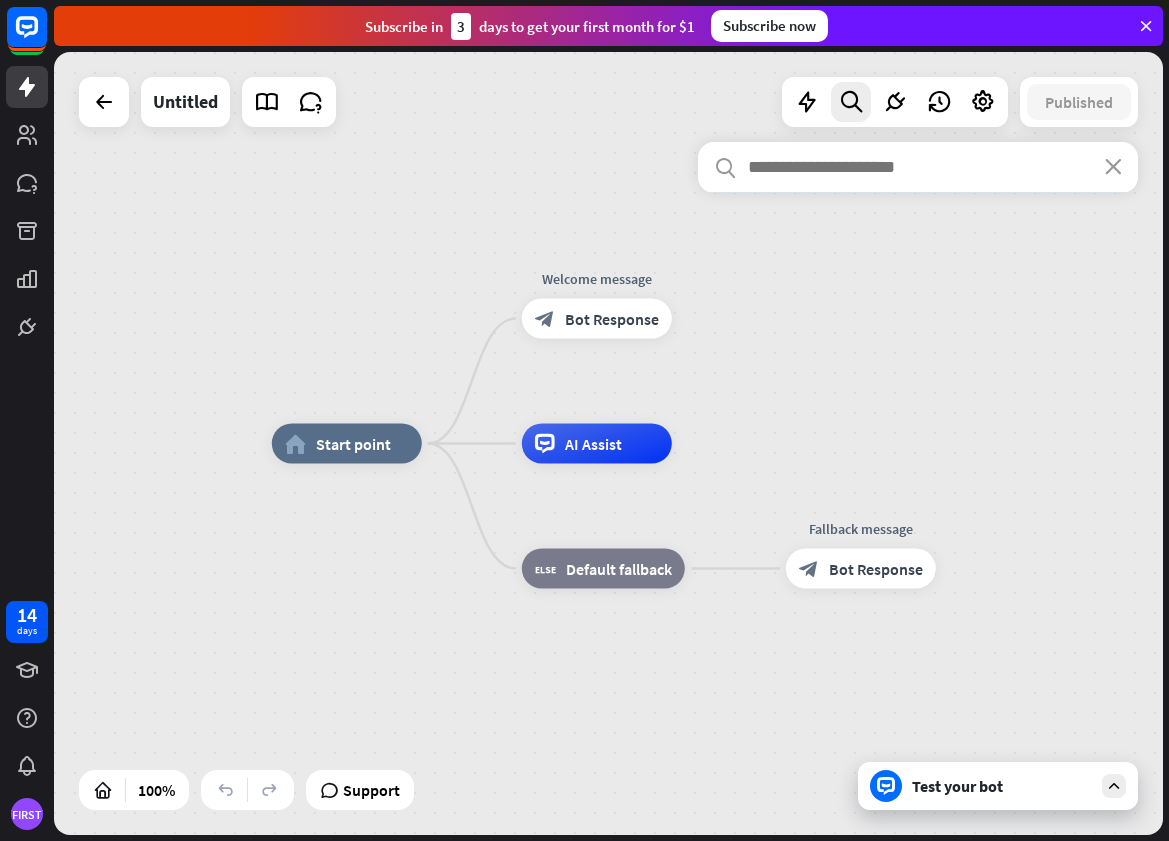 click on "home_2   Start point                 Welcome message   block_bot_response   Bot Response                     AI Assist                   block_fallback   Default fallback                 Fallback message   block_bot_response   Bot Response" at bounding box center (608, 443) 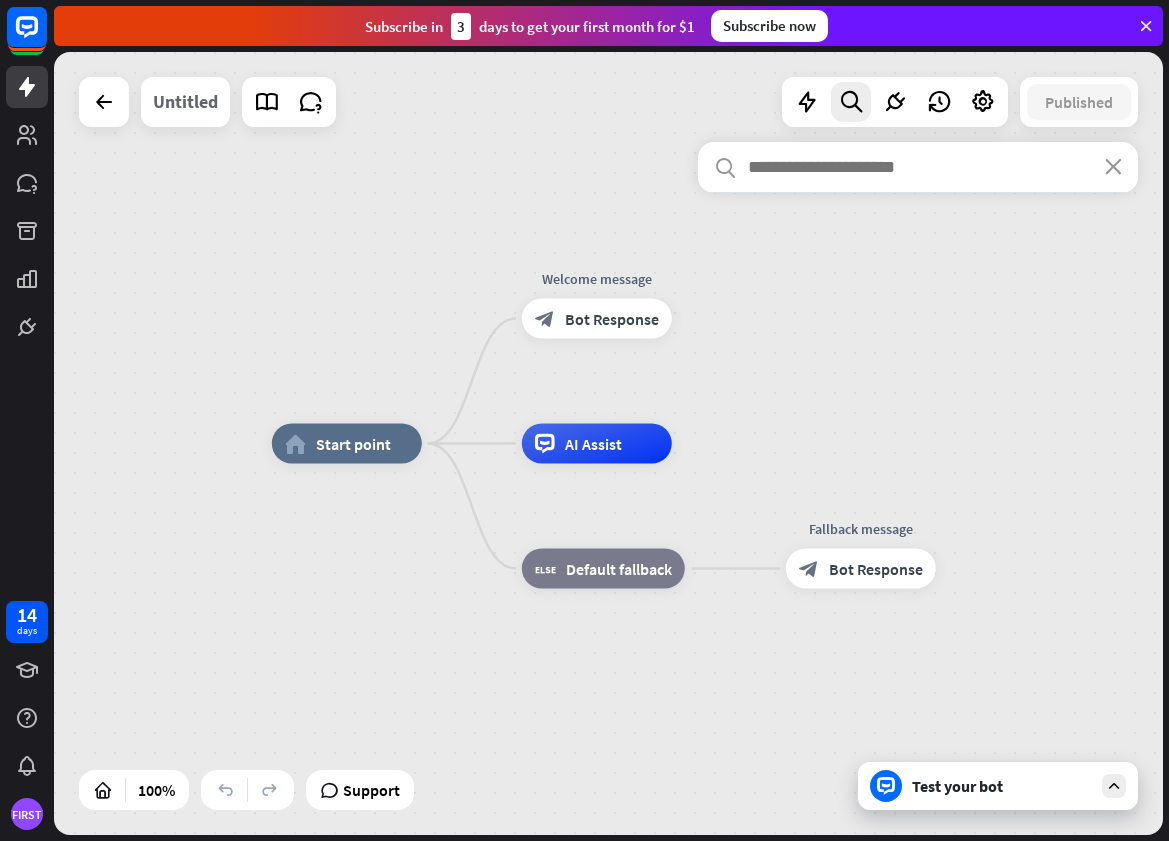 click on "Untitled" at bounding box center [185, 102] 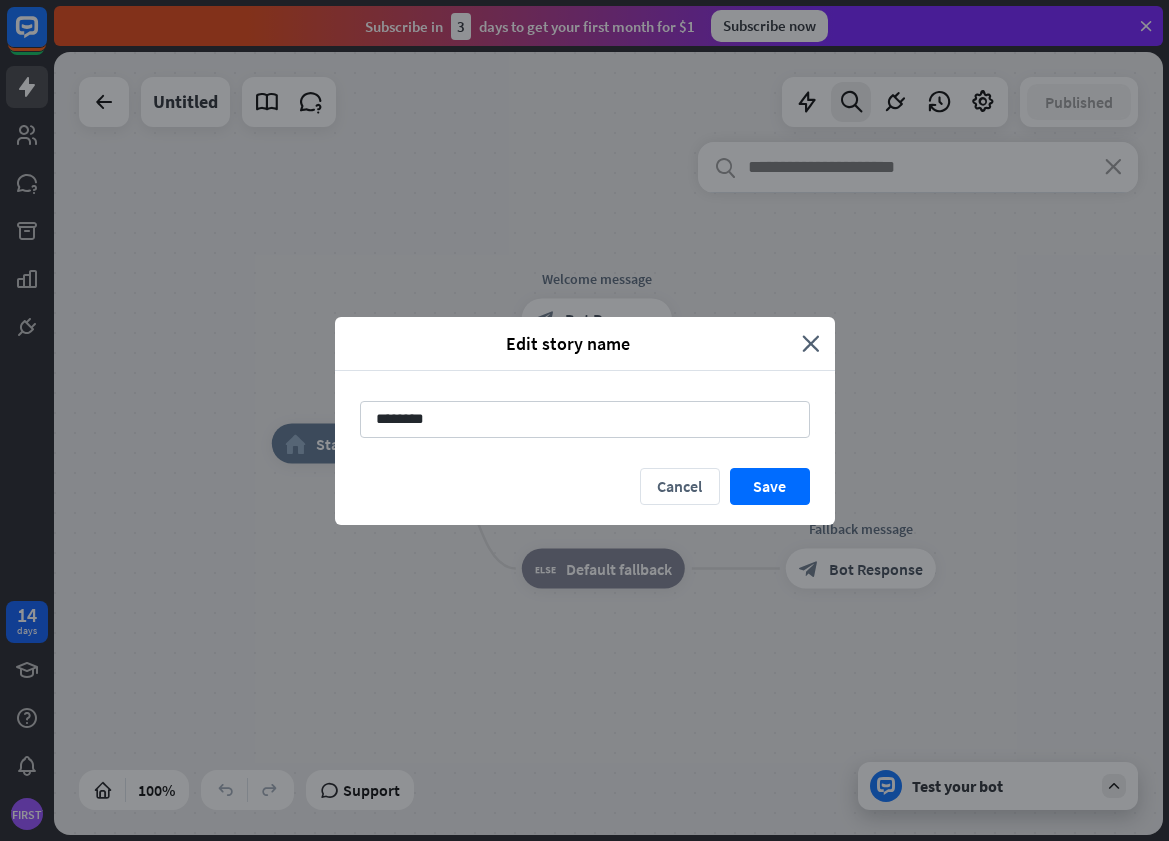 click on "Edit story name
close
********     Cancel   Save" at bounding box center (584, 420) 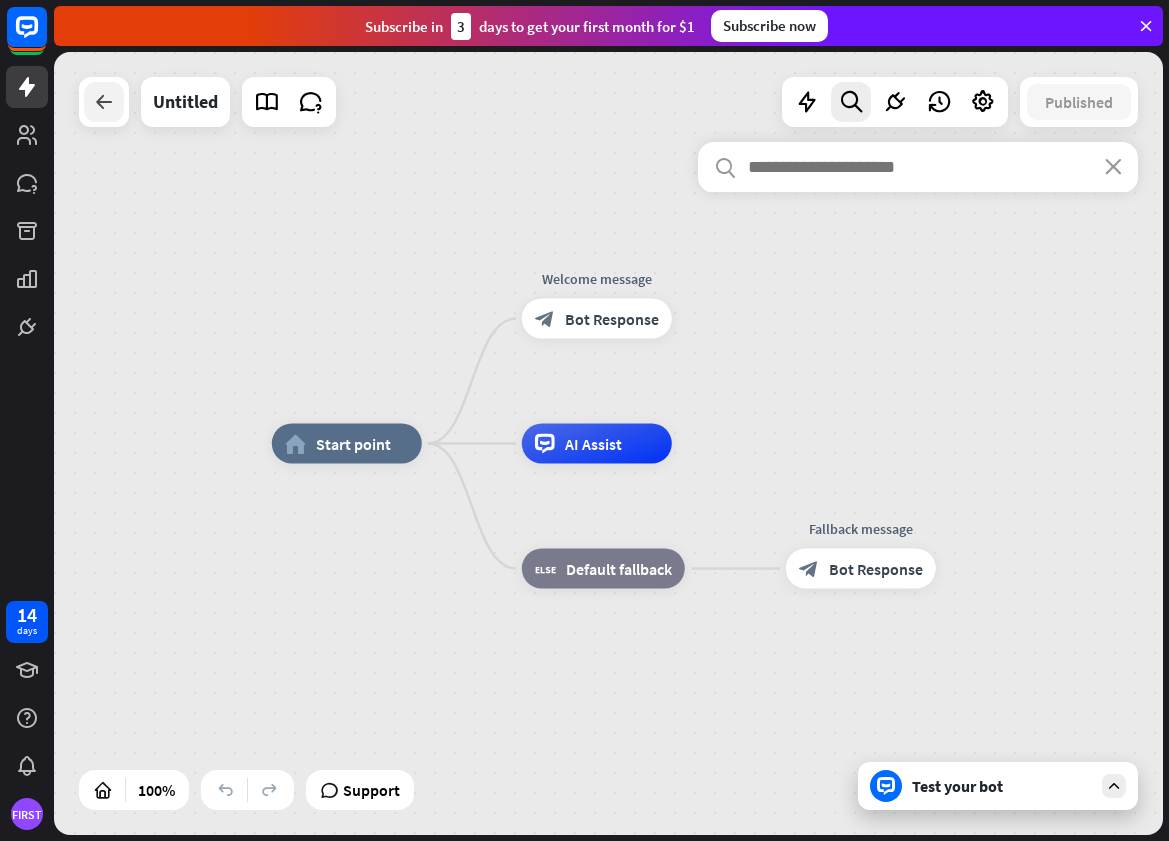 click at bounding box center [104, 102] 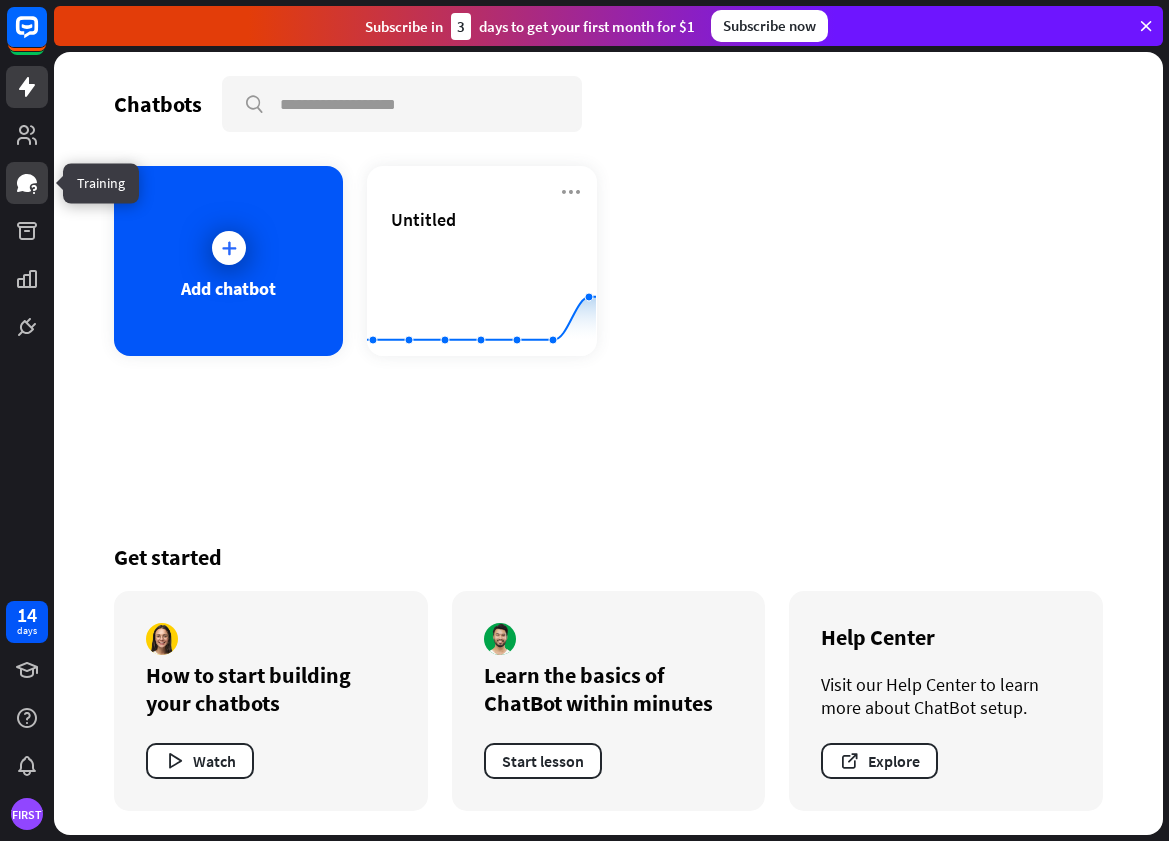 click 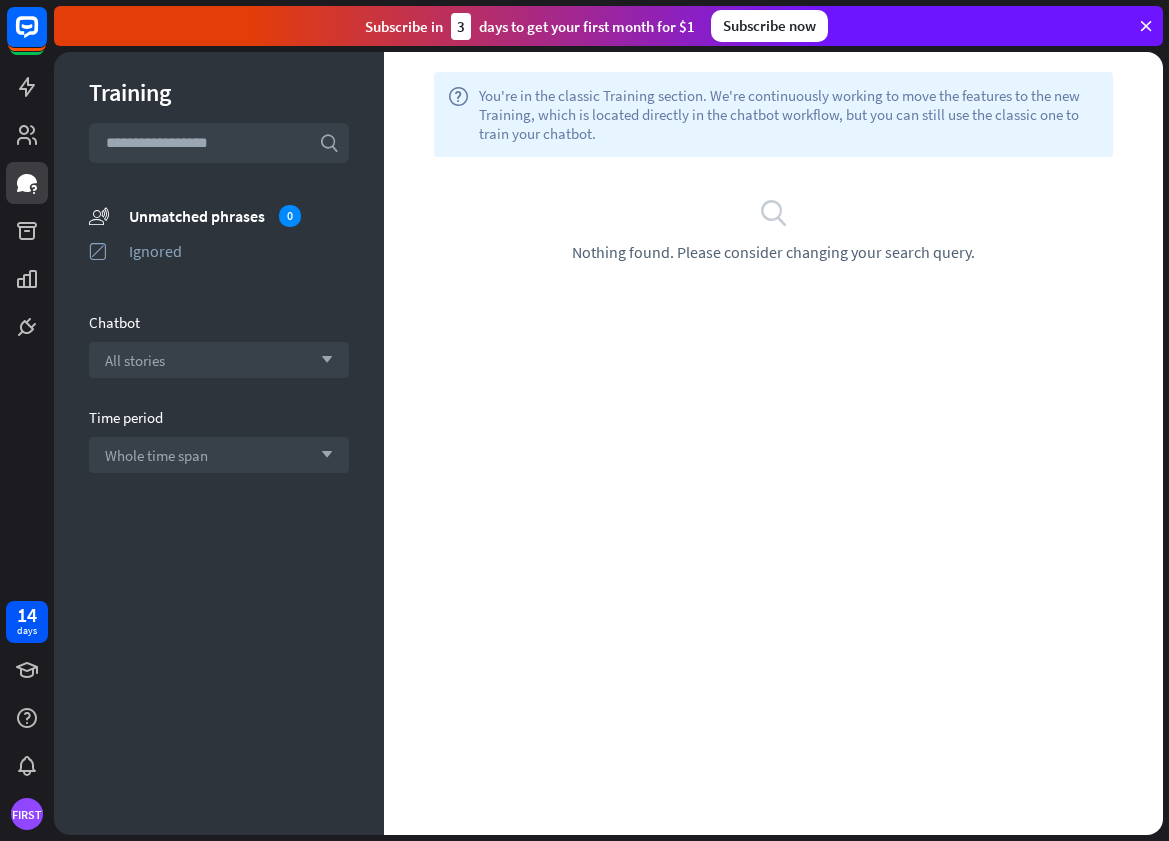 click at bounding box center (1146, 26) 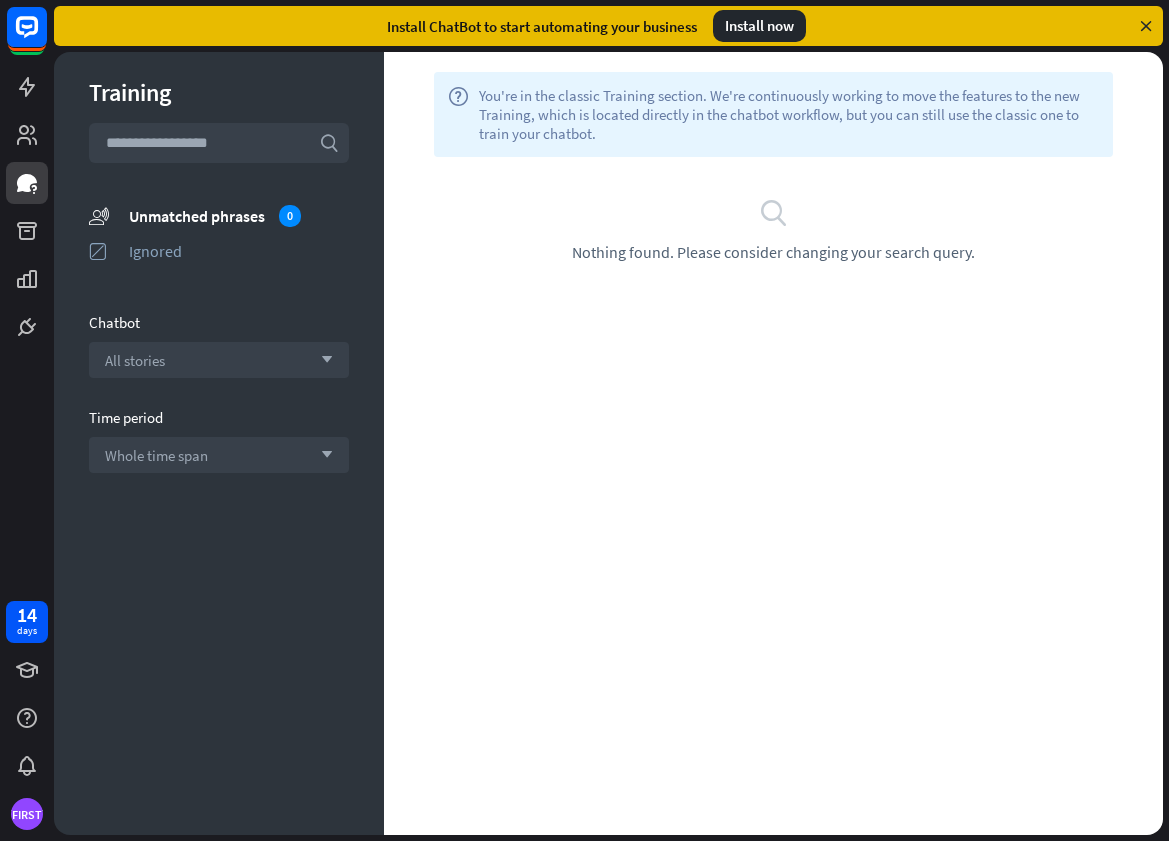 click at bounding box center [1146, 26] 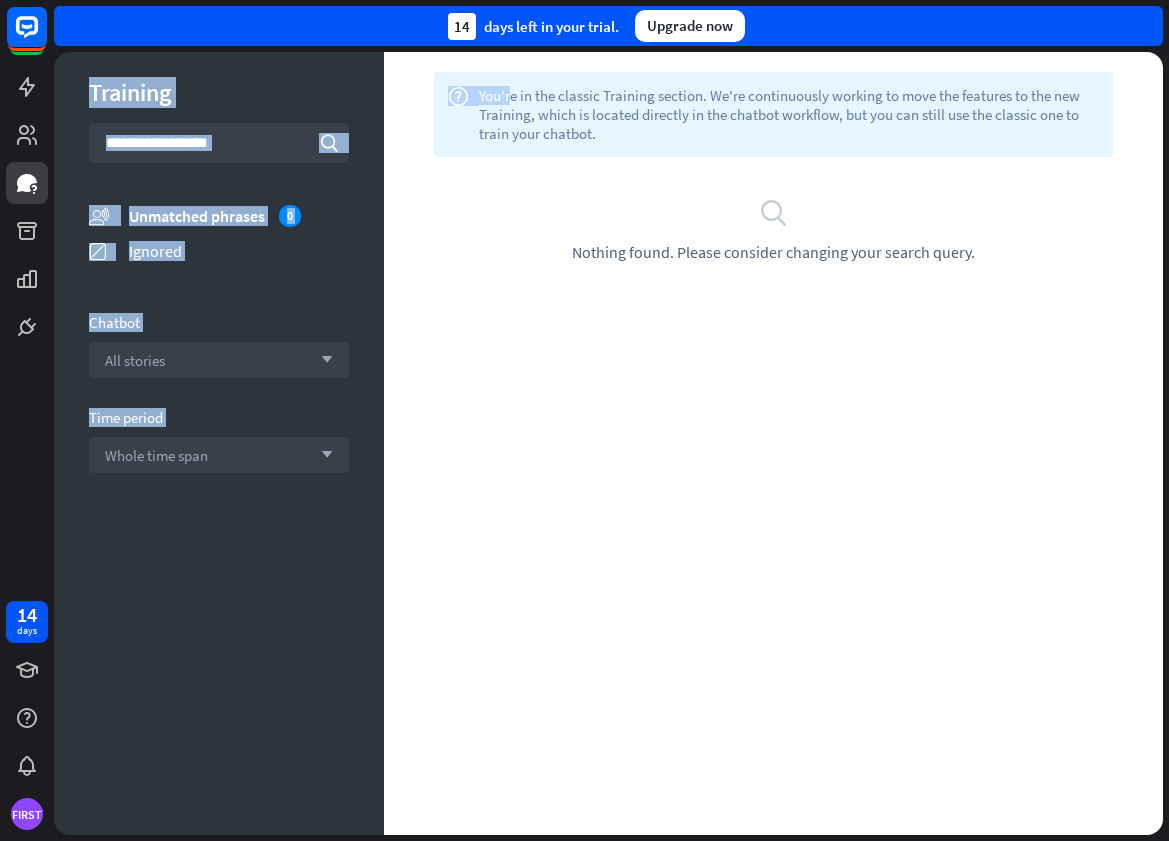 click on "close
Product Help
First steps   Get started with ChatBot       Help Center   Follow step-by-step tutorials       Academy   Level up your skill set       Contact us   Connect with our Product Experts
[NUMBER] [DAYS]
left in your trial.
Upgrade now
Training
search     unmatched_phrases
Unmatched phrases
0
ignored
Ignored
Chatbot     All stories
arrow_down
Time period
Whole time span
arrow_down
Show results
help     plus
Filters
search
Nothing found. Please consider changing your search query." at bounding box center [611, 420] 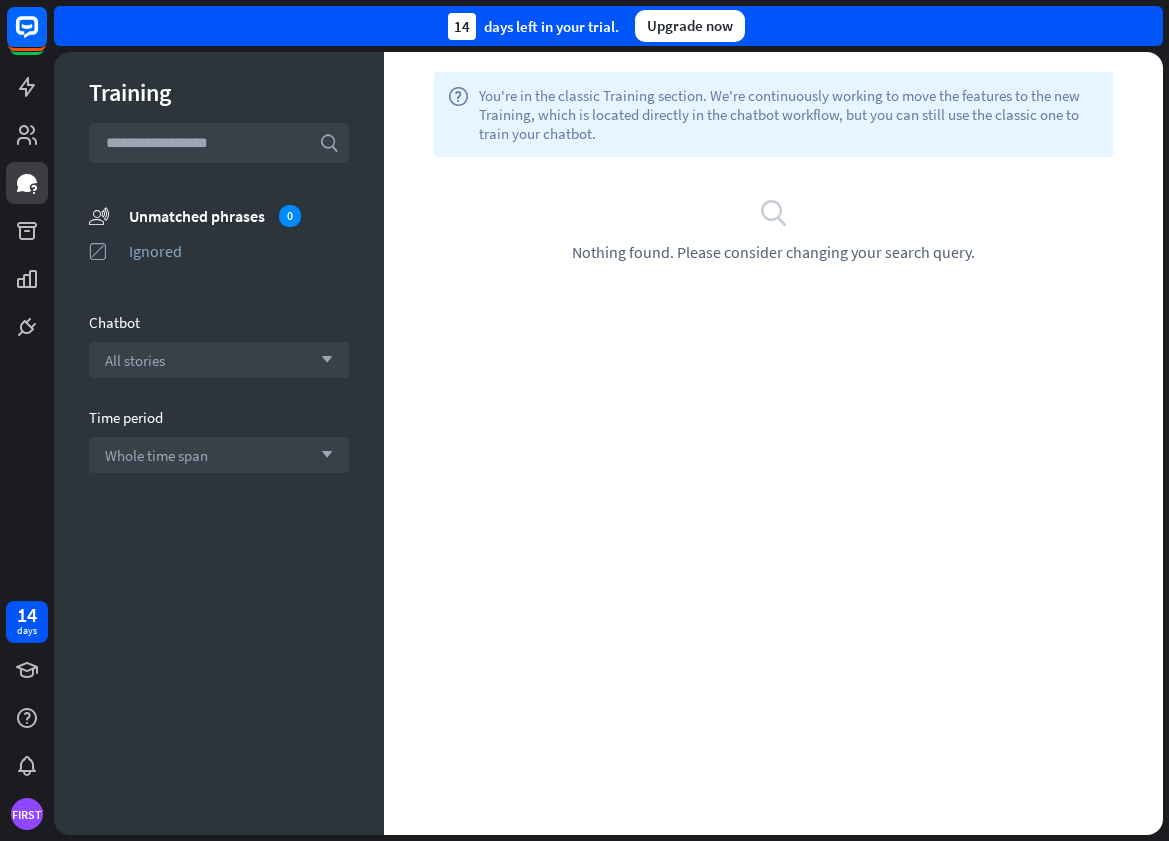 click on "search
Nothing found. Please consider changing your search query." at bounding box center [773, 229] 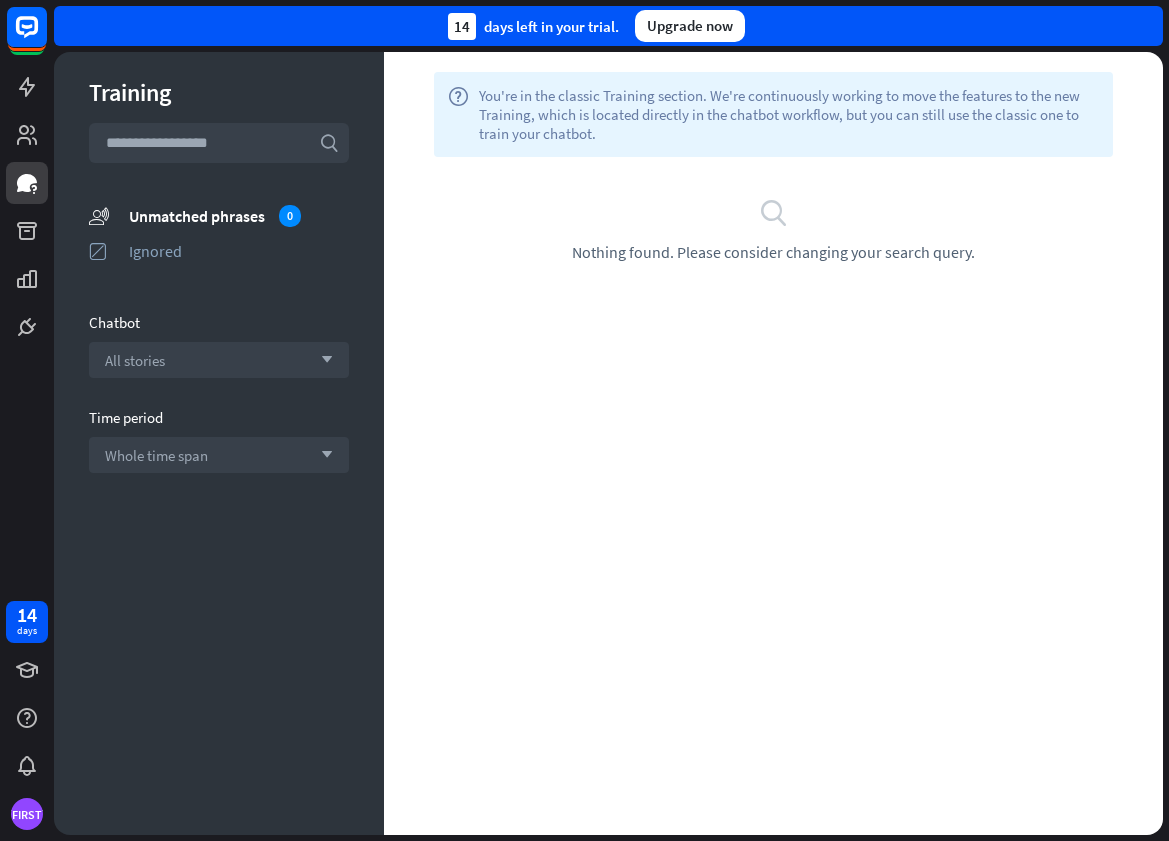 click on "[NUMBER] [DAYS] left in your trial.
Upgrade now" at bounding box center (608, 26) 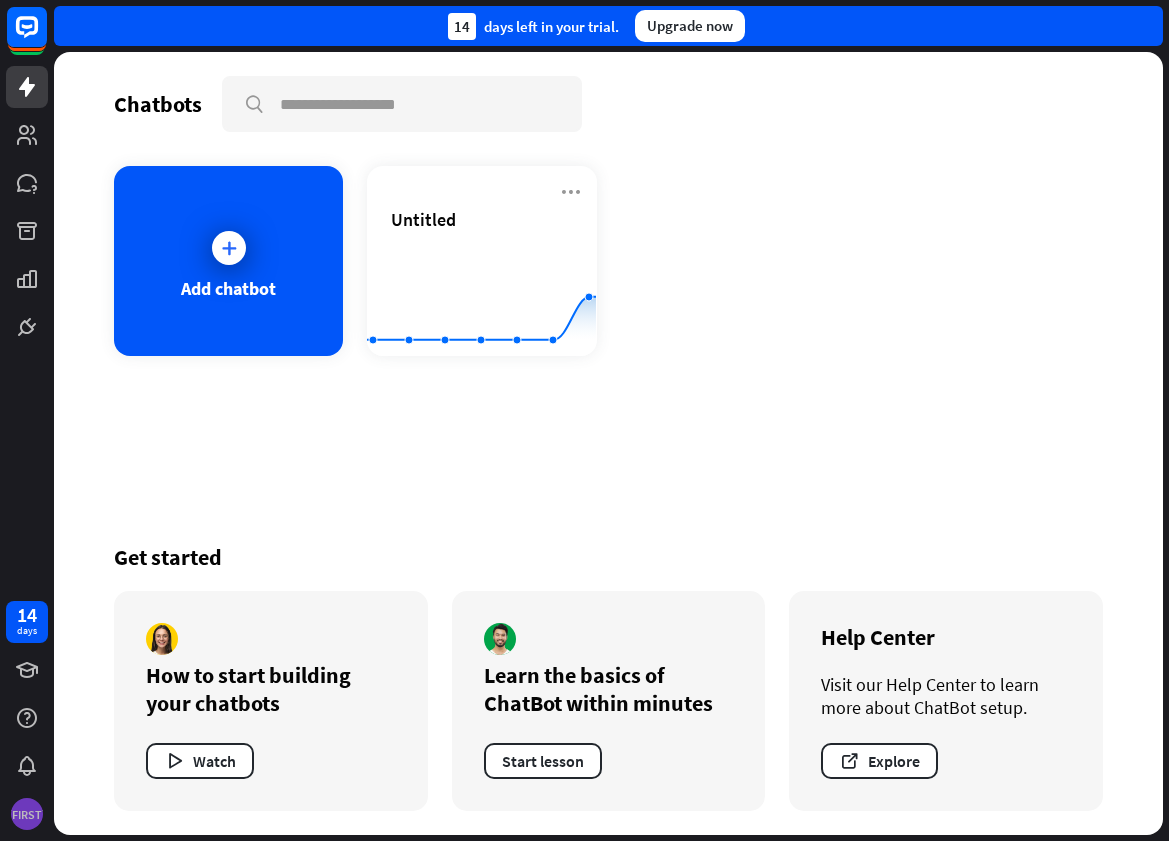 click on "[FIRST]" at bounding box center (27, 814) 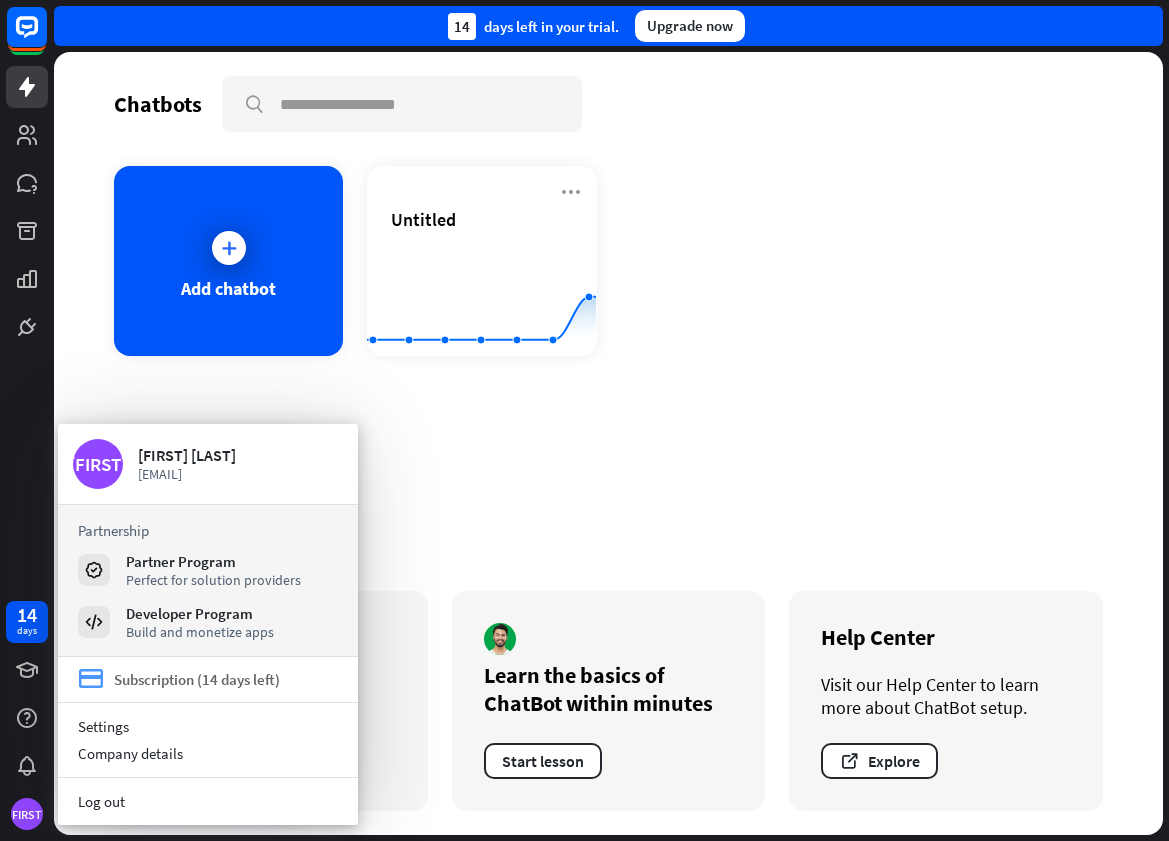 click on "Subscription (14 days left)" at bounding box center [197, 679] 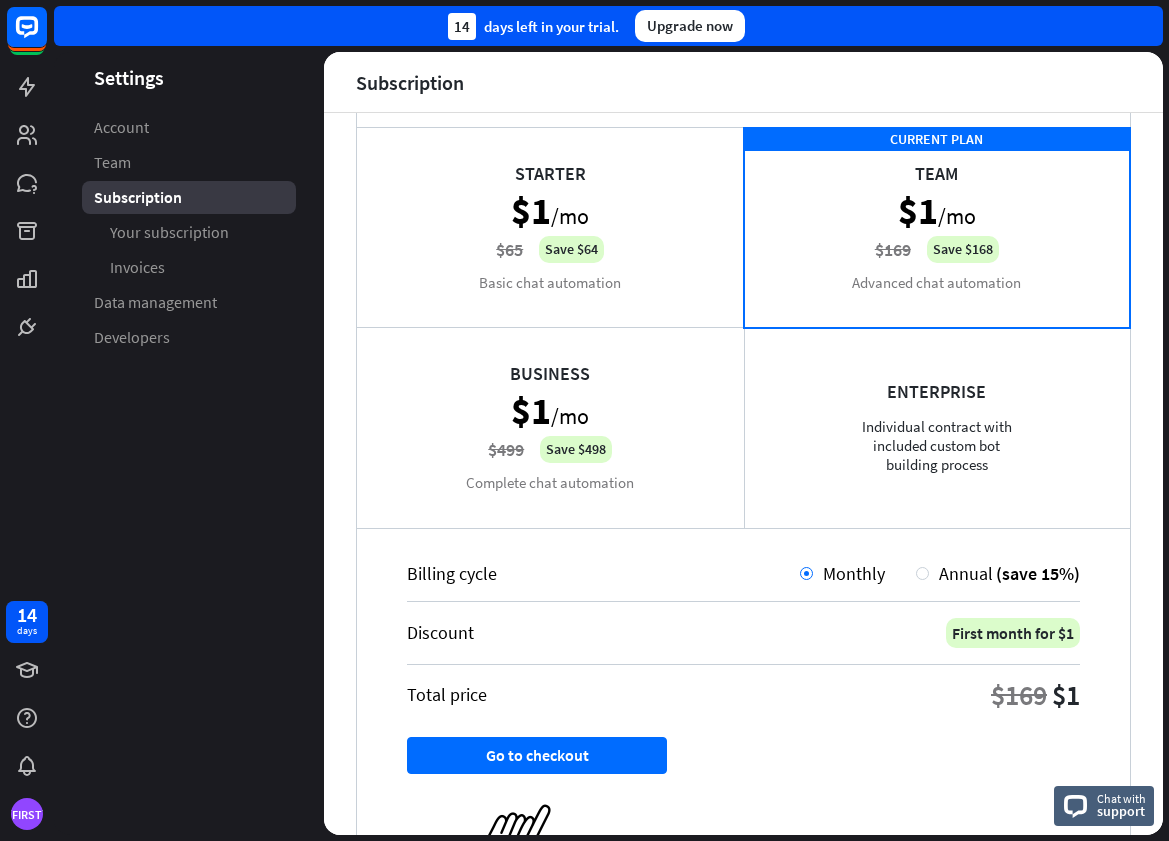 scroll, scrollTop: 205, scrollLeft: 0, axis: vertical 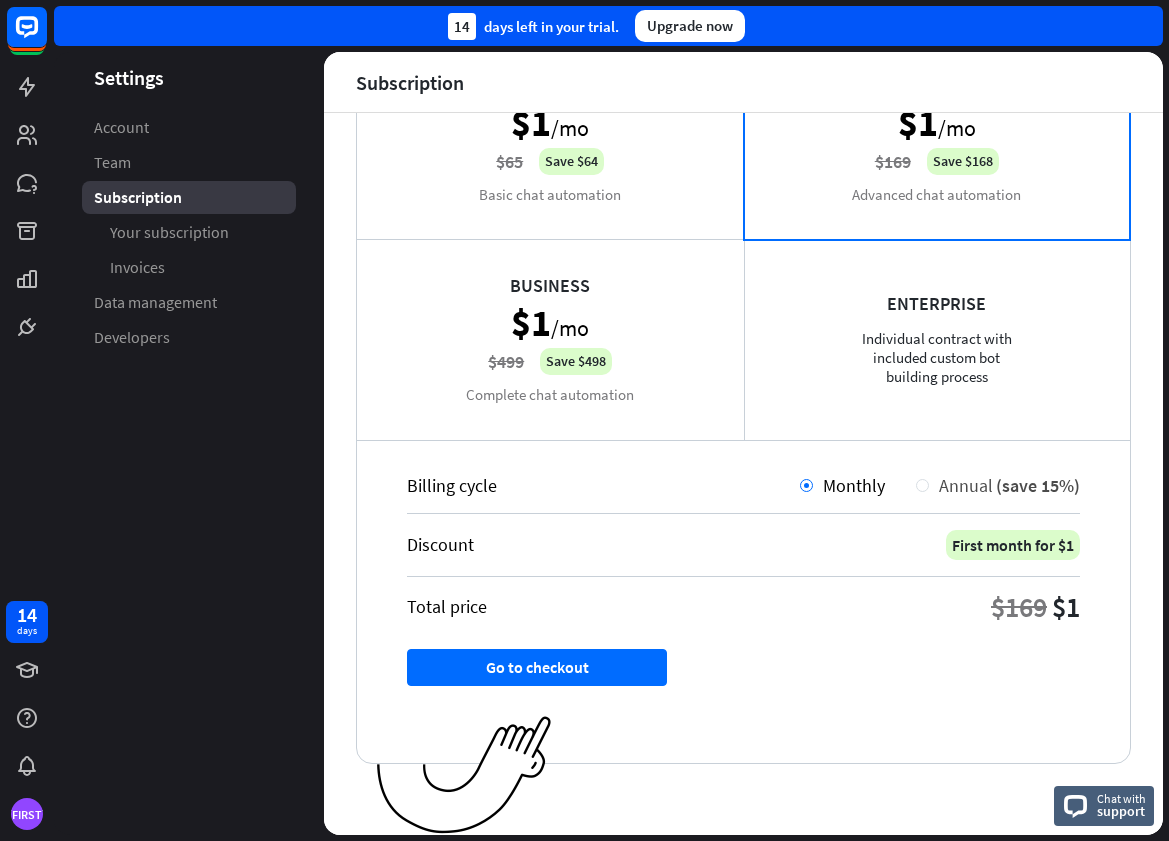 click at bounding box center (922, 485) 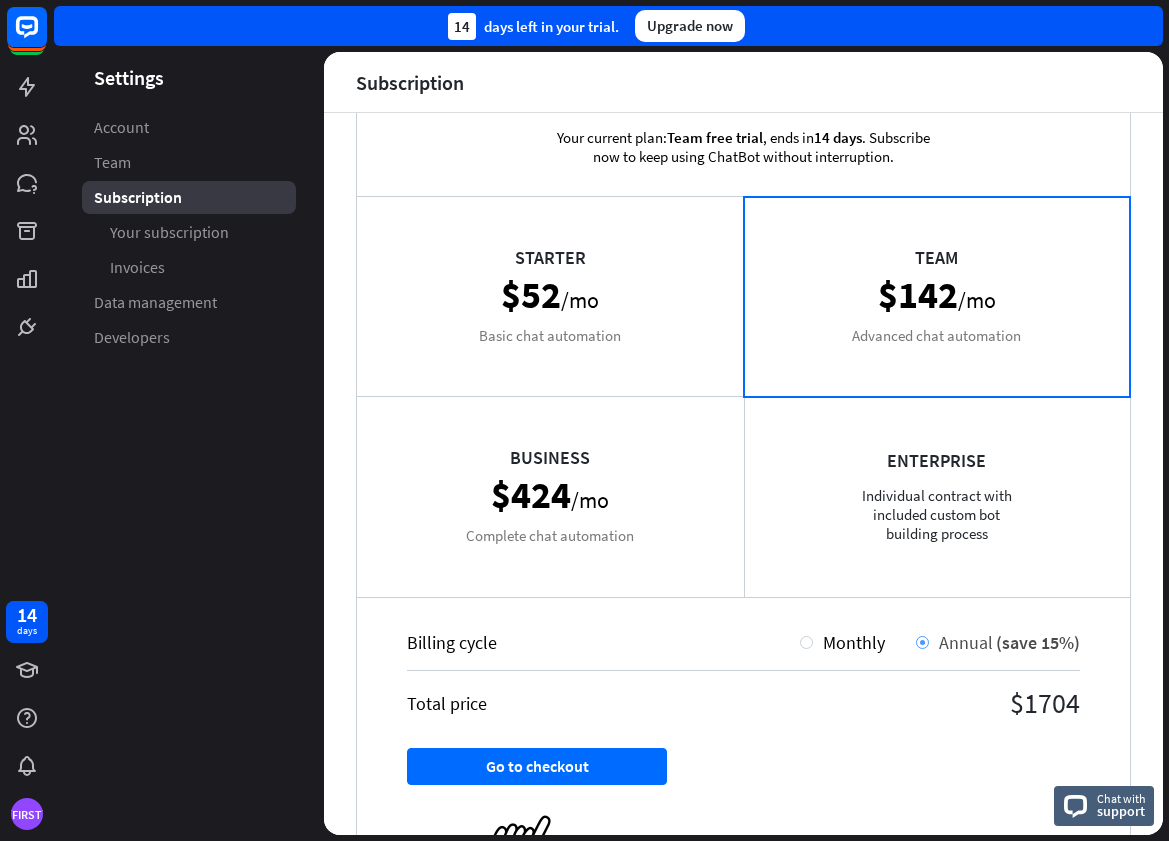 scroll, scrollTop: 0, scrollLeft: 0, axis: both 